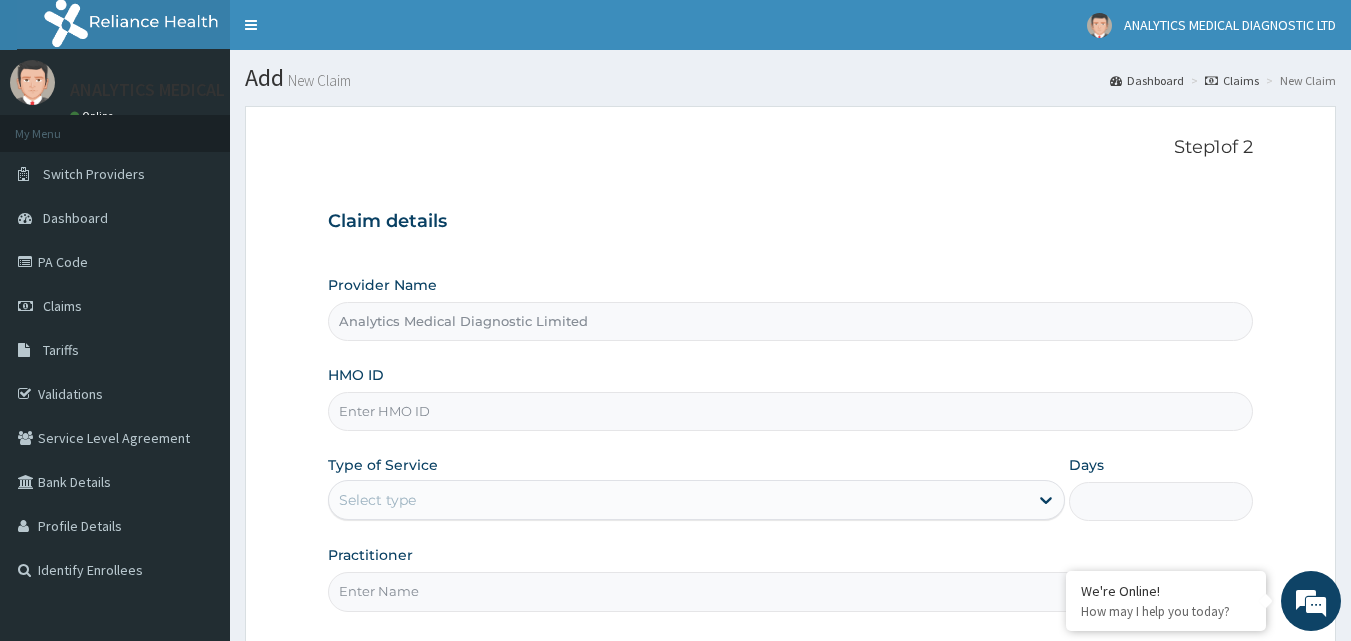 scroll, scrollTop: 0, scrollLeft: 0, axis: both 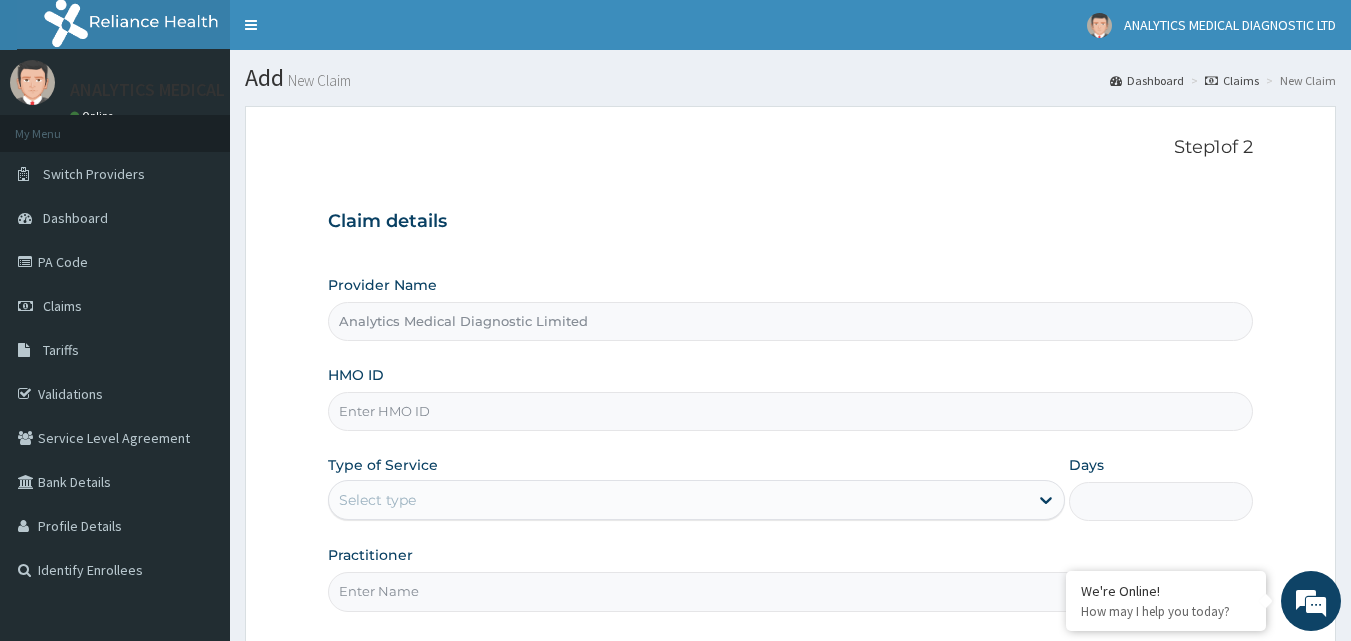 click on "HMO ID" at bounding box center (791, 411) 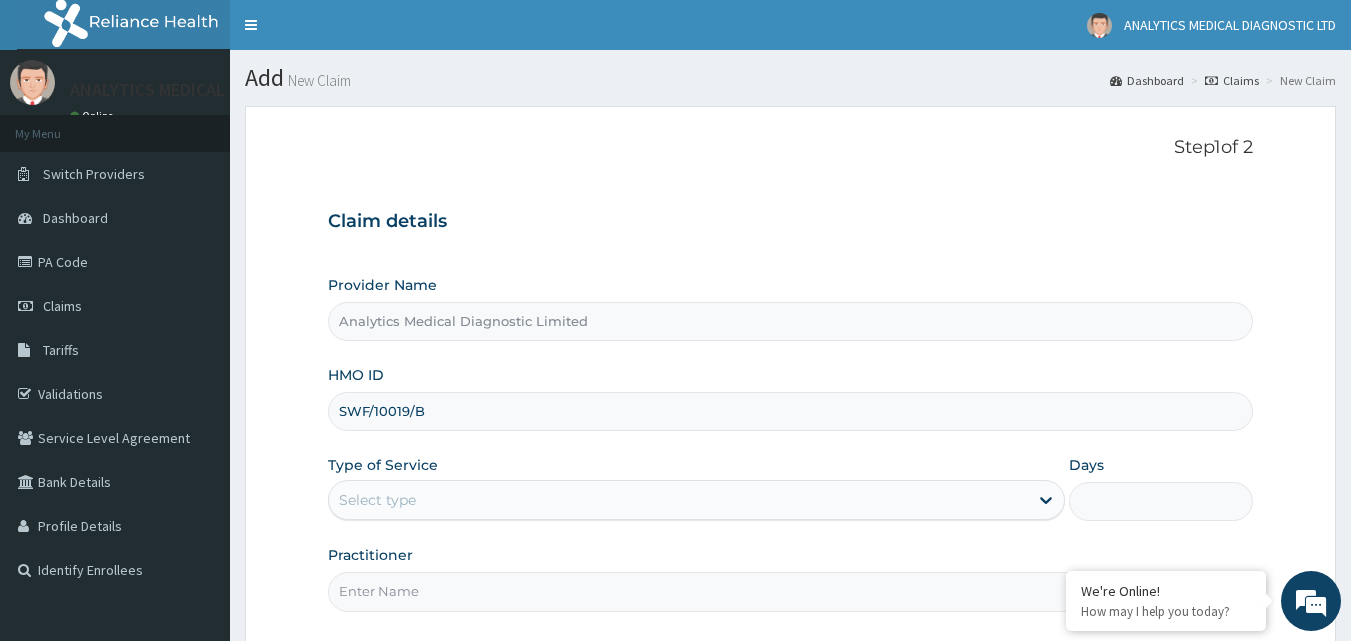 type on "SWF/10019/B" 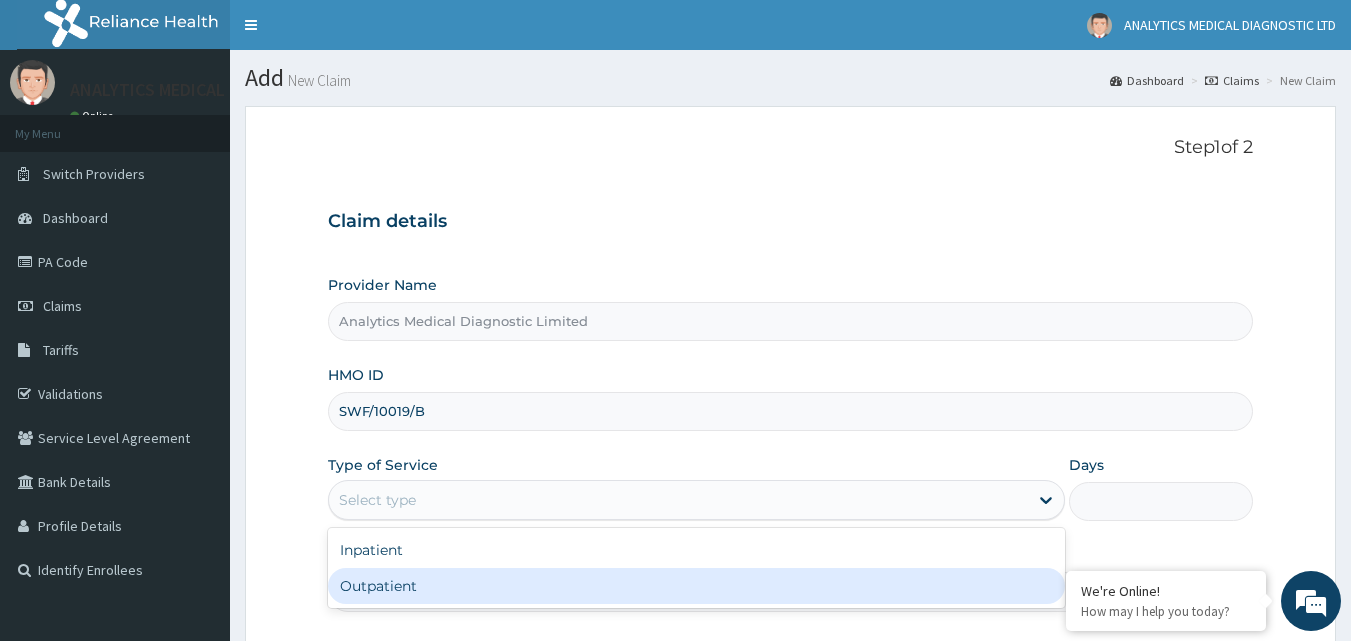 click on "Outpatient" at bounding box center [696, 586] 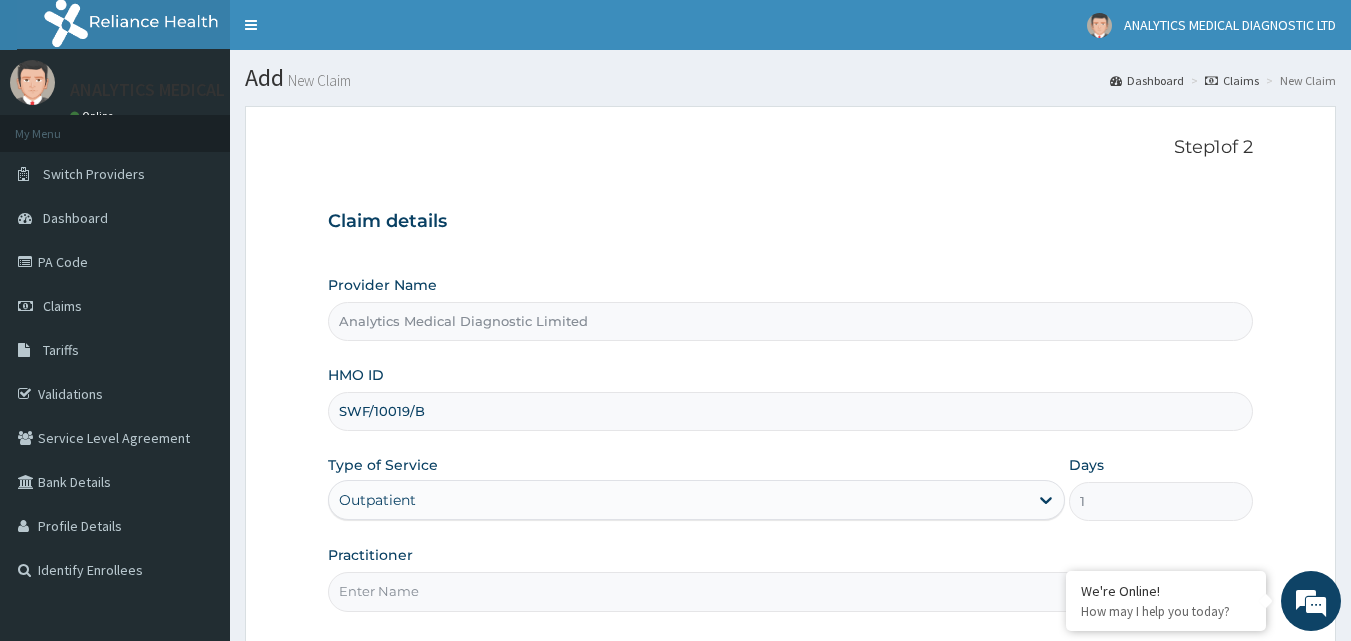 scroll, scrollTop: 187, scrollLeft: 0, axis: vertical 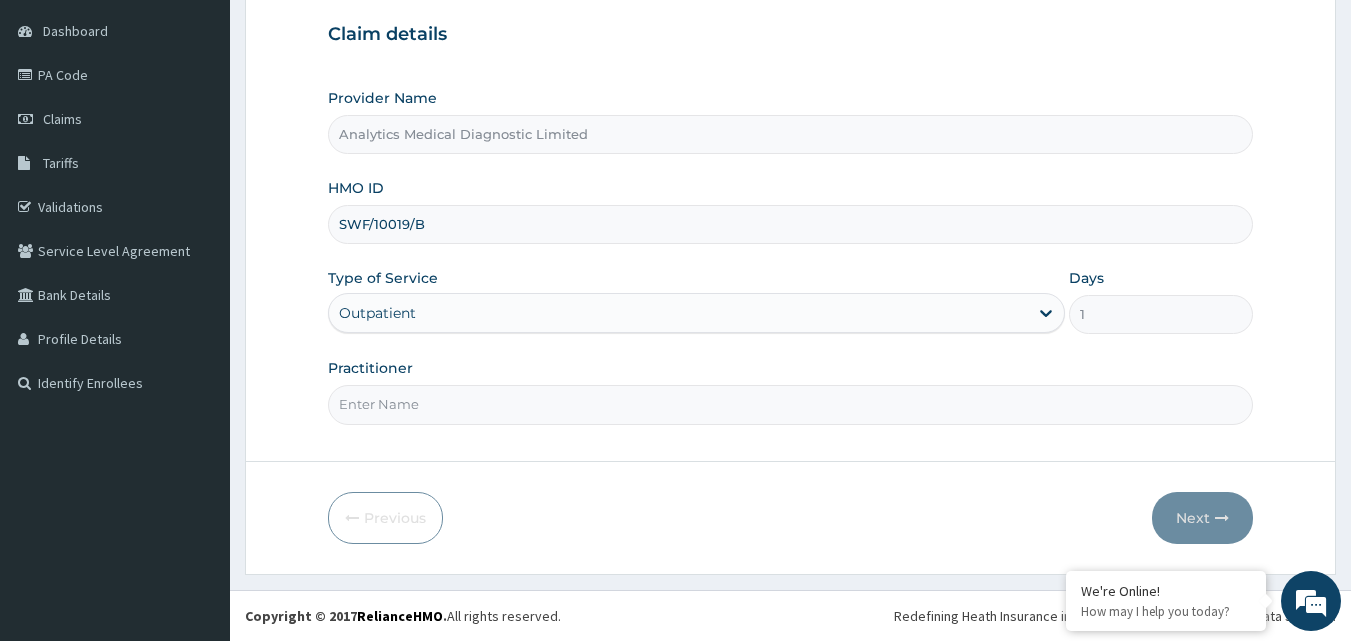 click on "Practitioner" at bounding box center [791, 404] 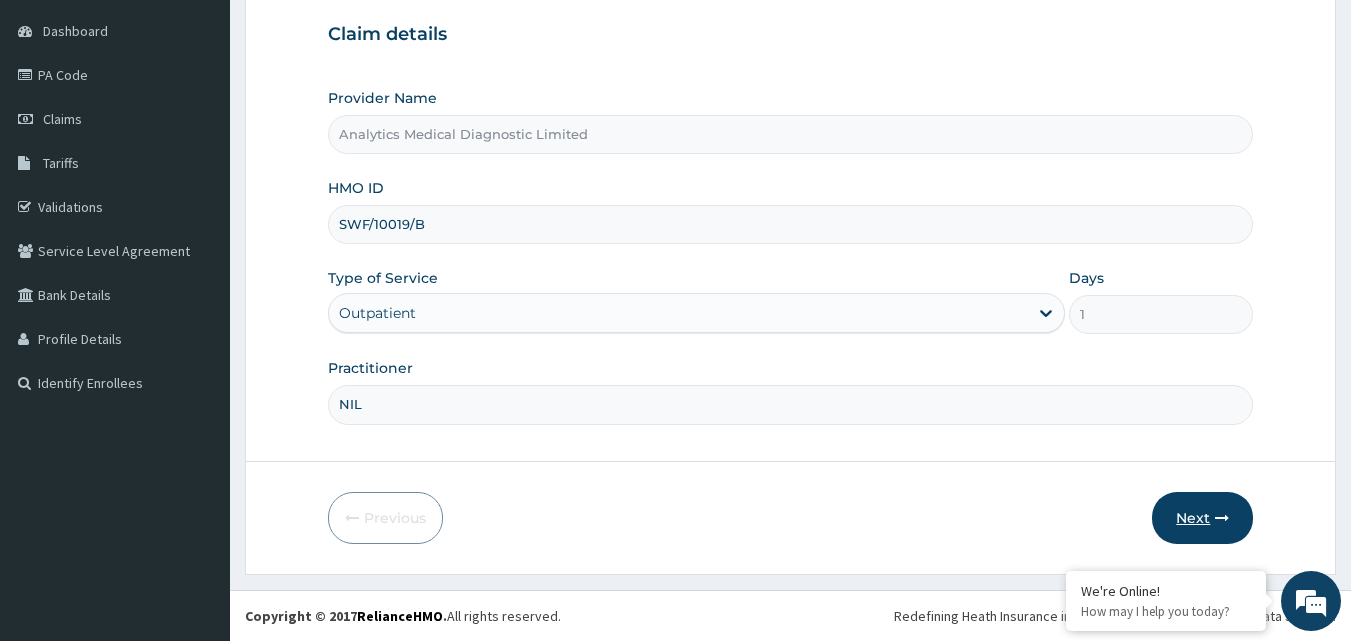 type on "NIL" 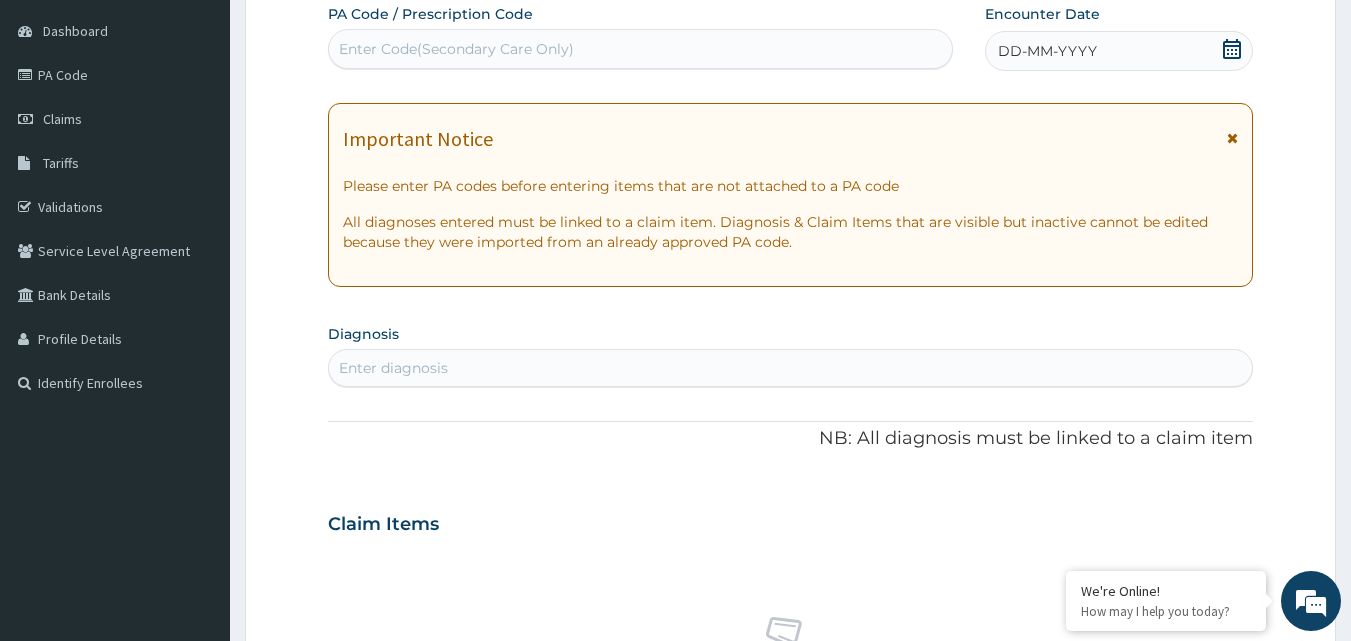 click on "Enter Code(Secondary Care Only)" at bounding box center [456, 49] 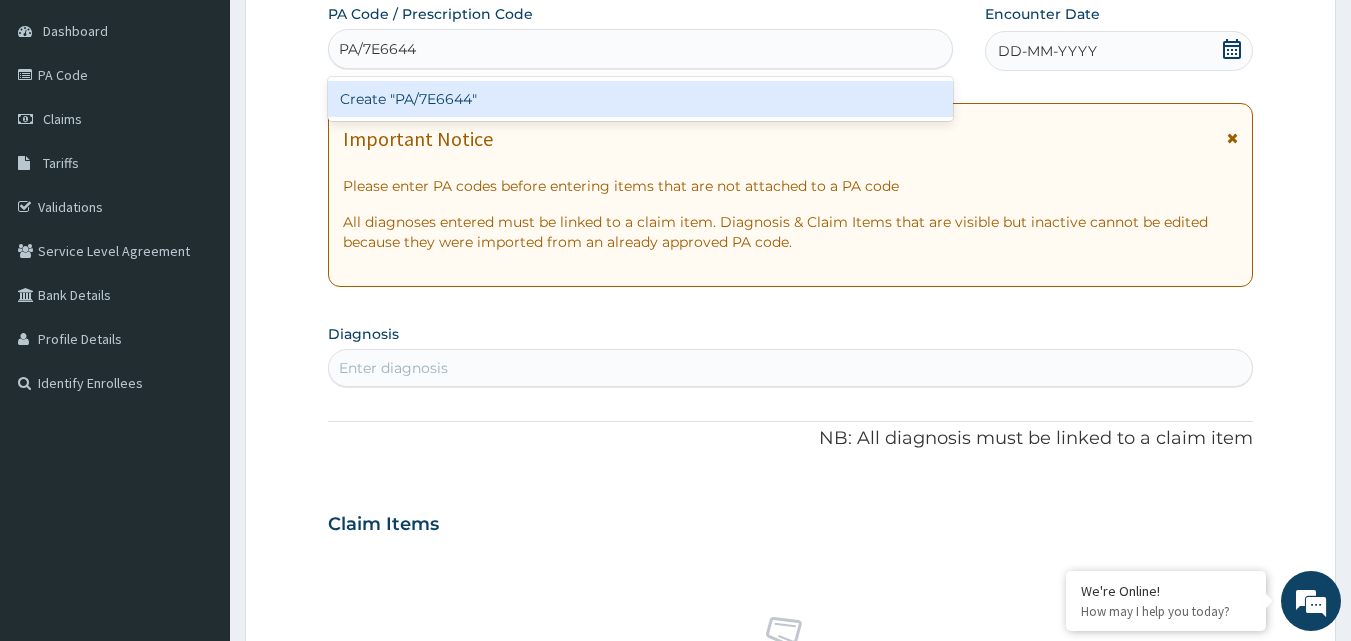 click on "Create "PA/7E6644"" at bounding box center [641, 99] 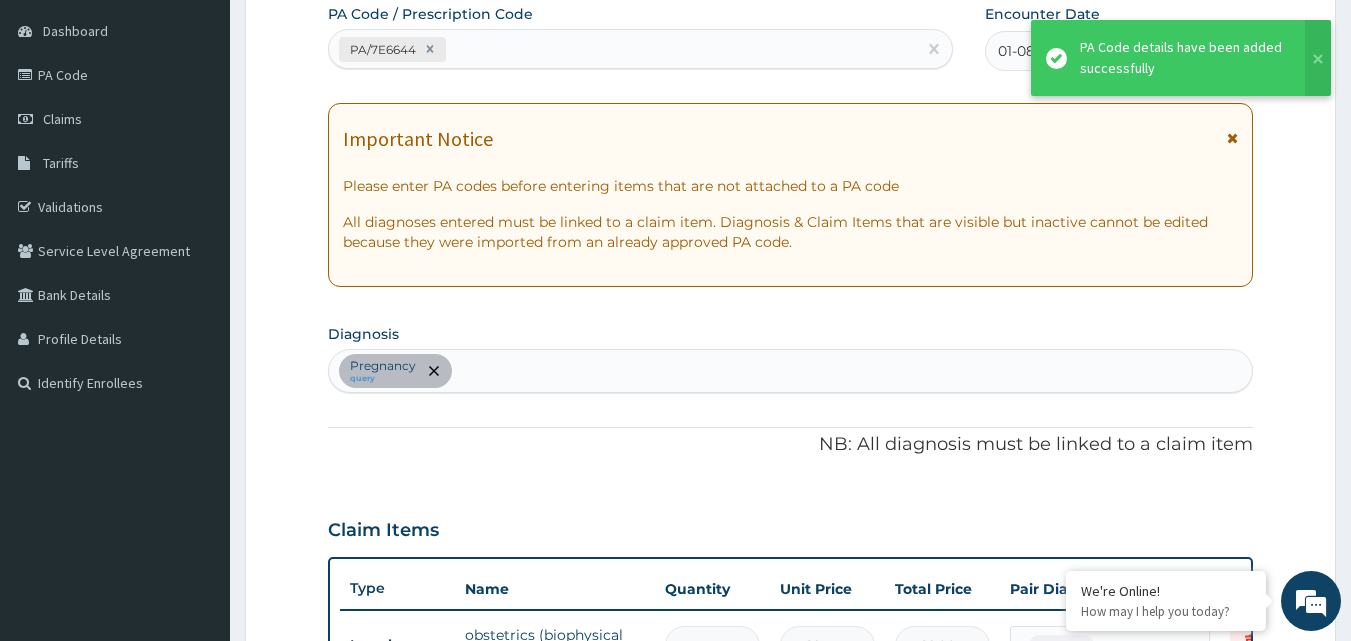 scroll, scrollTop: 211, scrollLeft: 0, axis: vertical 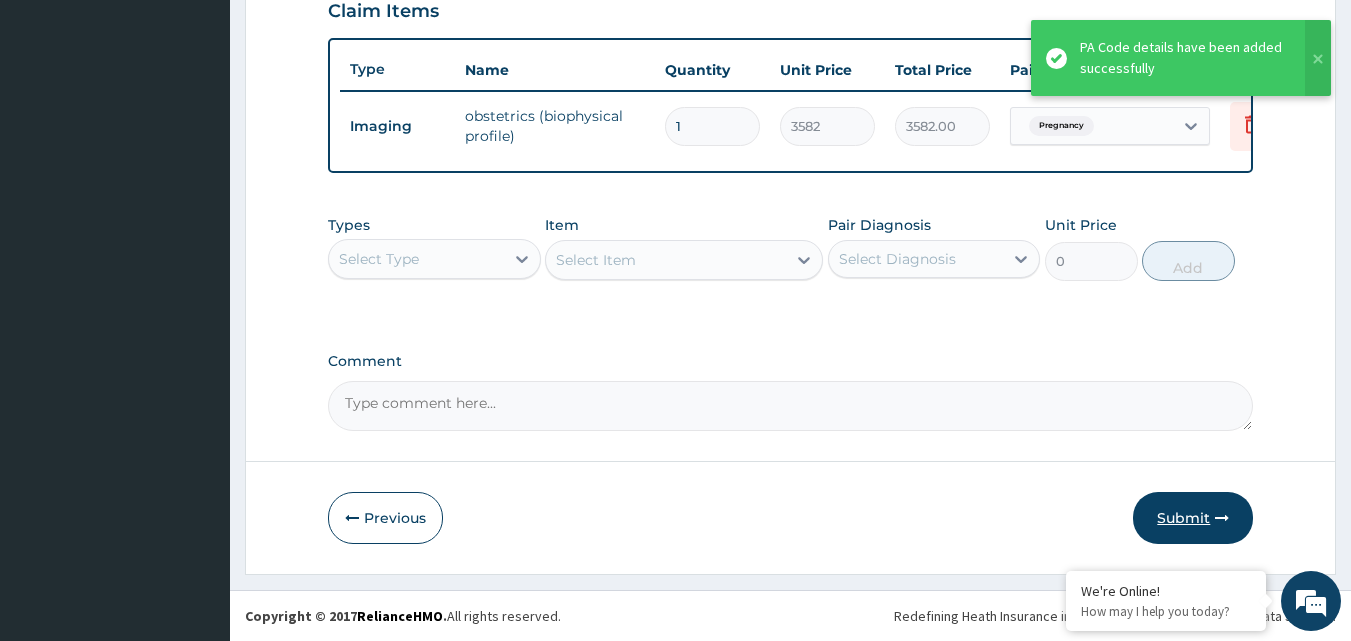 click on "Submit" at bounding box center [1193, 518] 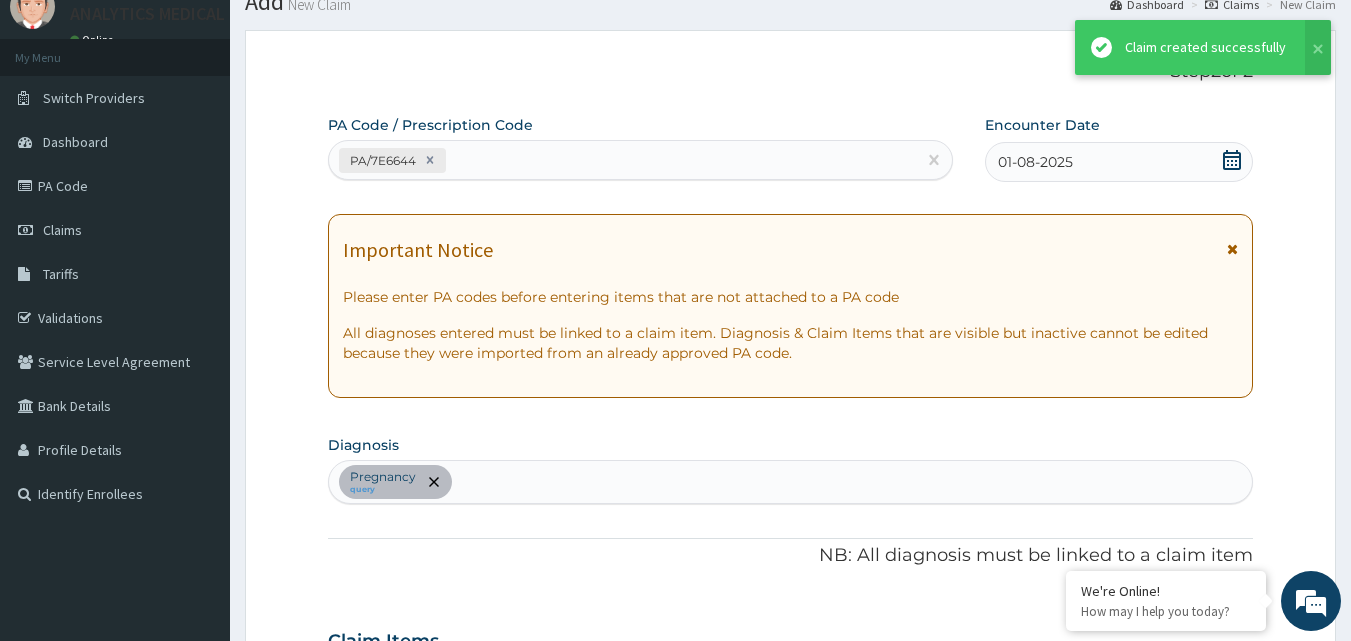 scroll, scrollTop: 721, scrollLeft: 0, axis: vertical 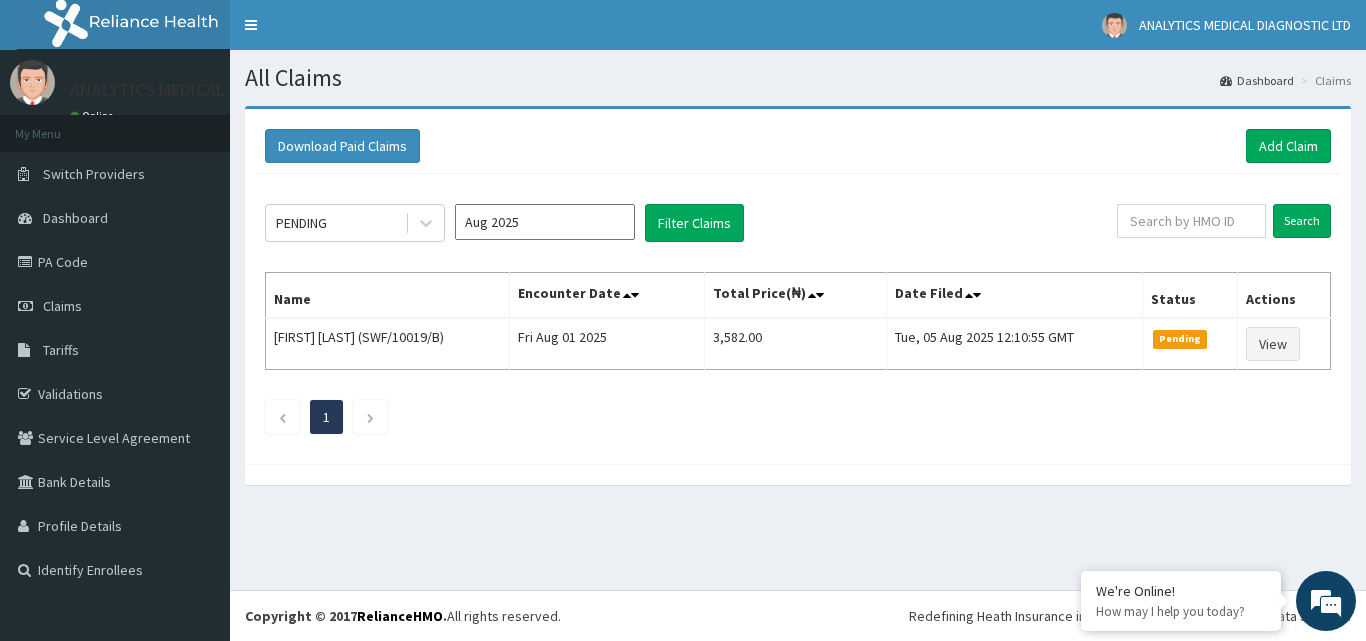 click on "PENDING Aug 2025 Filter Claims Search Name Encounter Date Total Price(₦) Date Filed Status Actions Onome Idaja (SWF/10019/B) Fri Aug 01 2025 3,582.00 Tue, 05 Aug 2025 12:10:55 GMT Pending View 1" 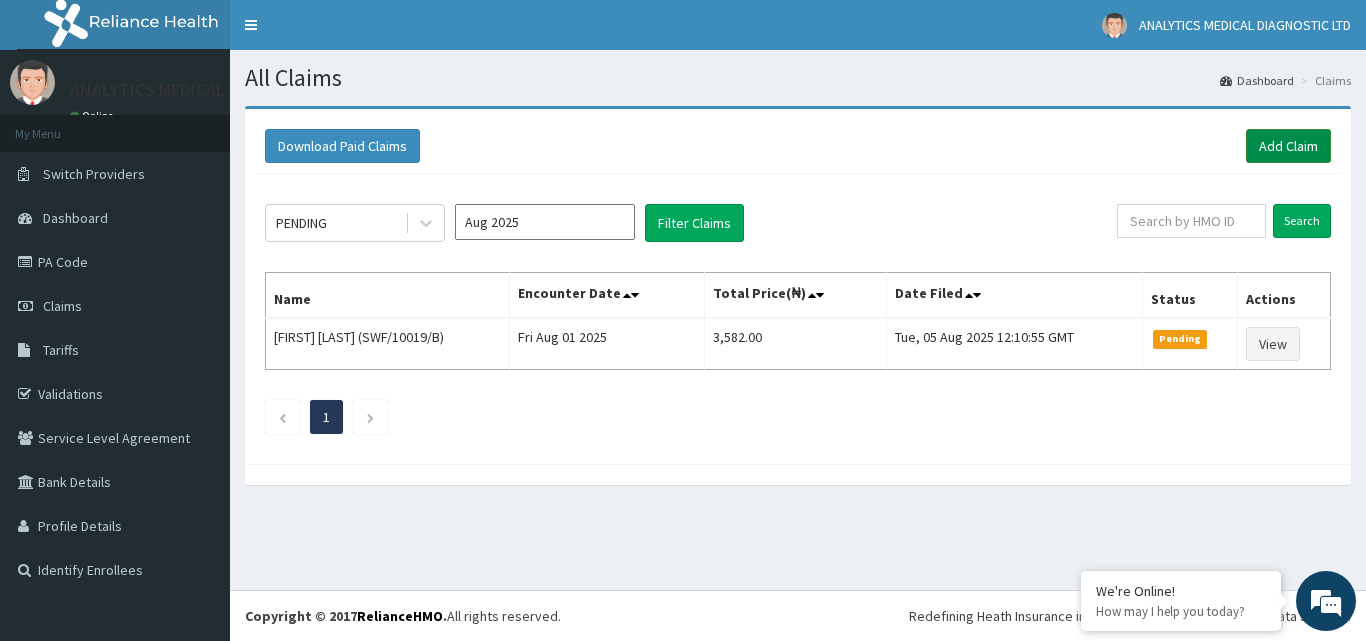 click on "Add Claim" at bounding box center (1288, 146) 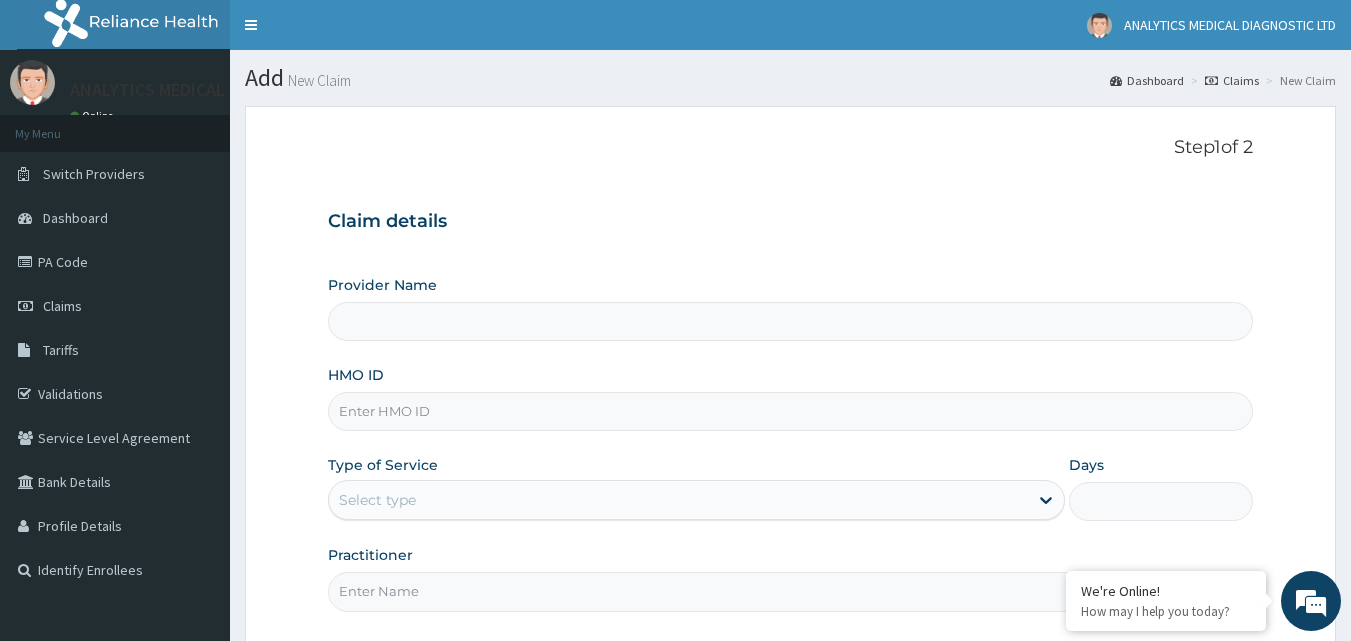 type on "Analytics Medical Diagnostic Limited" 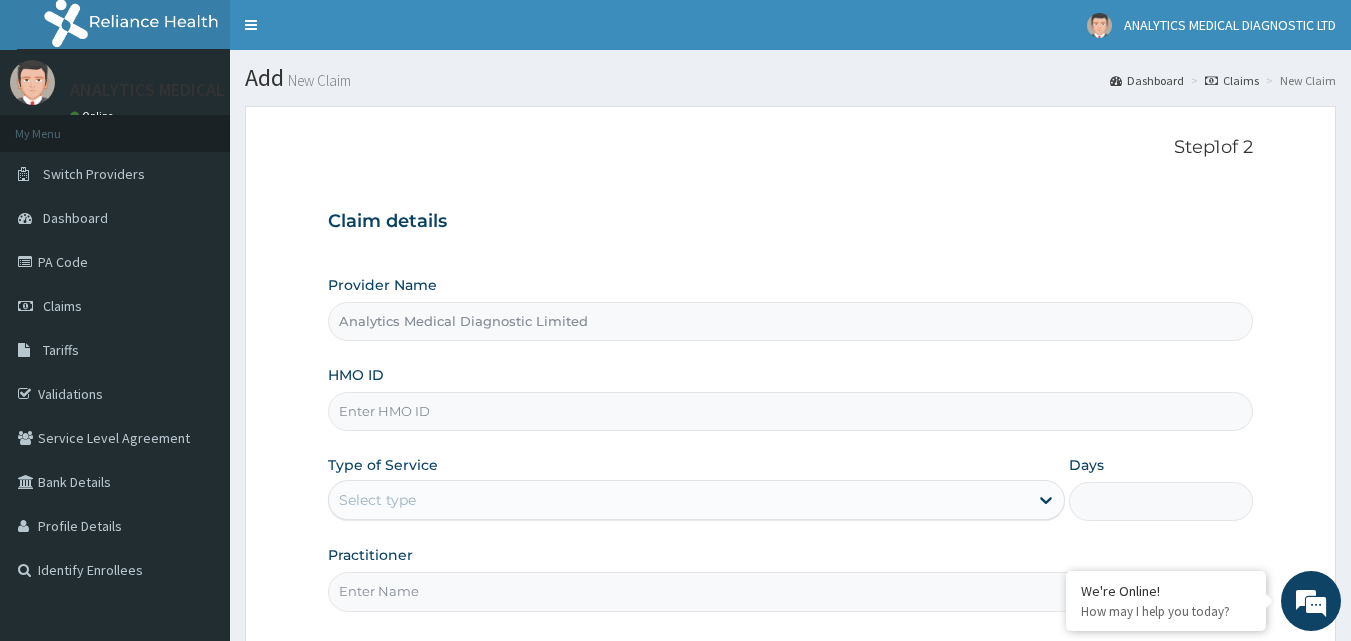 scroll, scrollTop: 0, scrollLeft: 0, axis: both 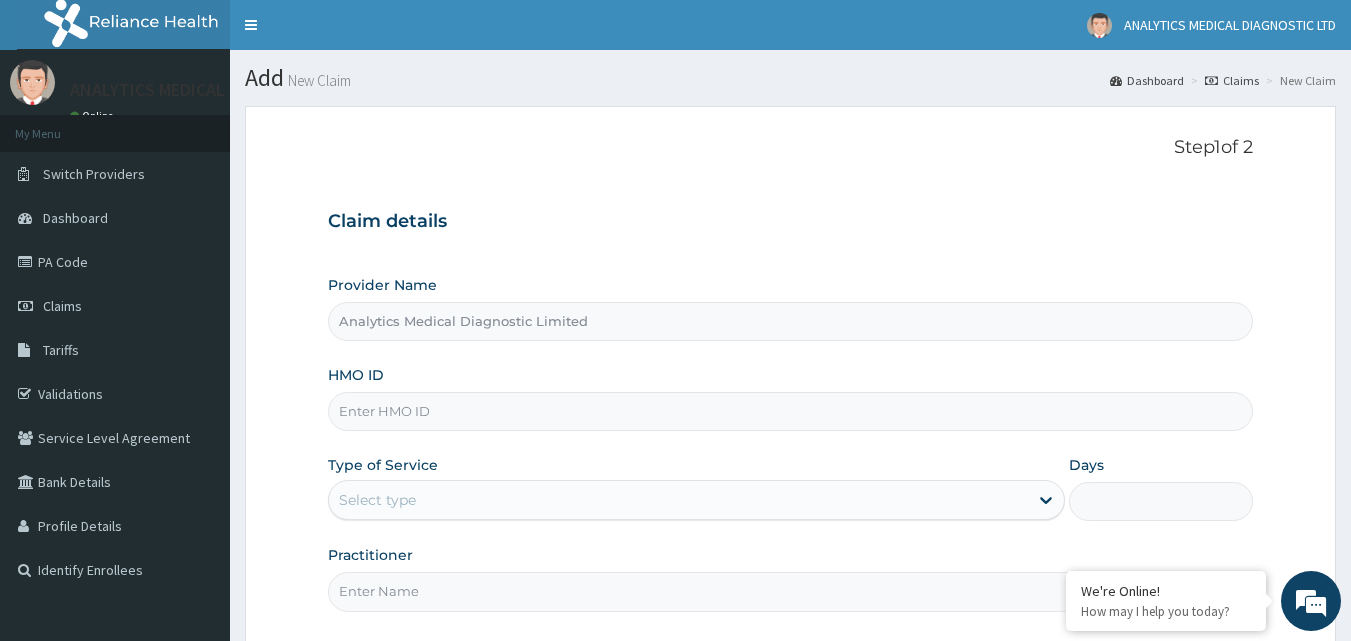 click on "HMO ID" at bounding box center (791, 411) 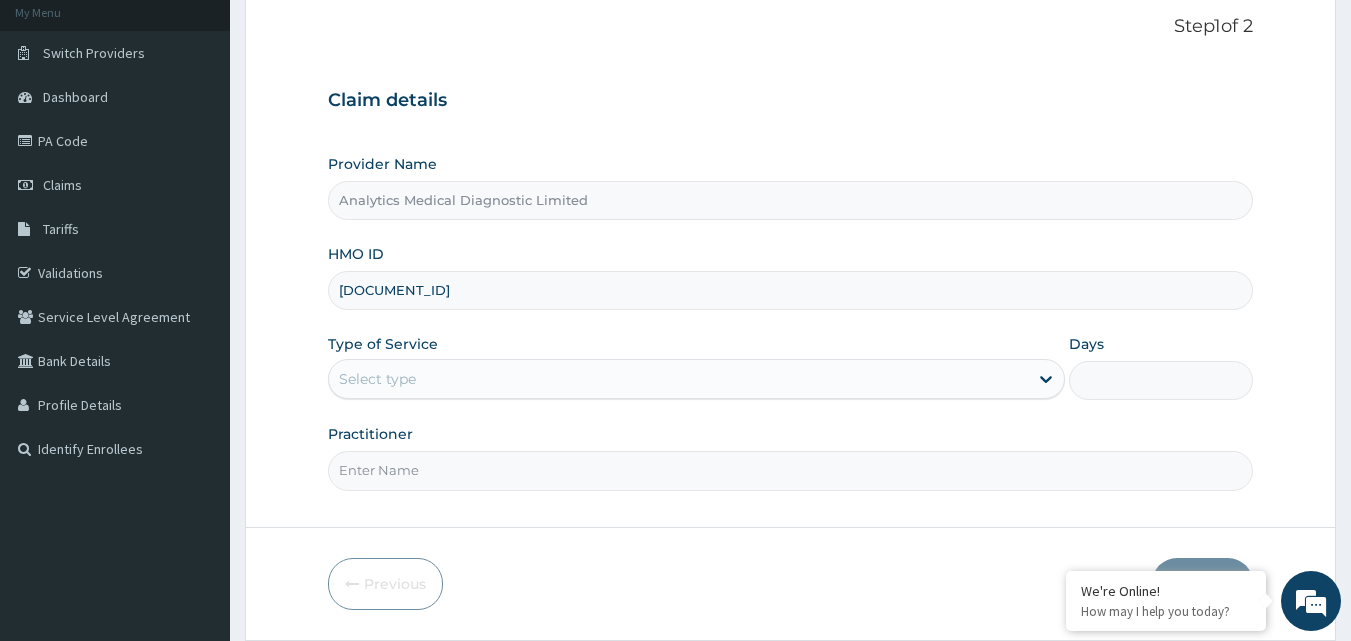scroll, scrollTop: 187, scrollLeft: 0, axis: vertical 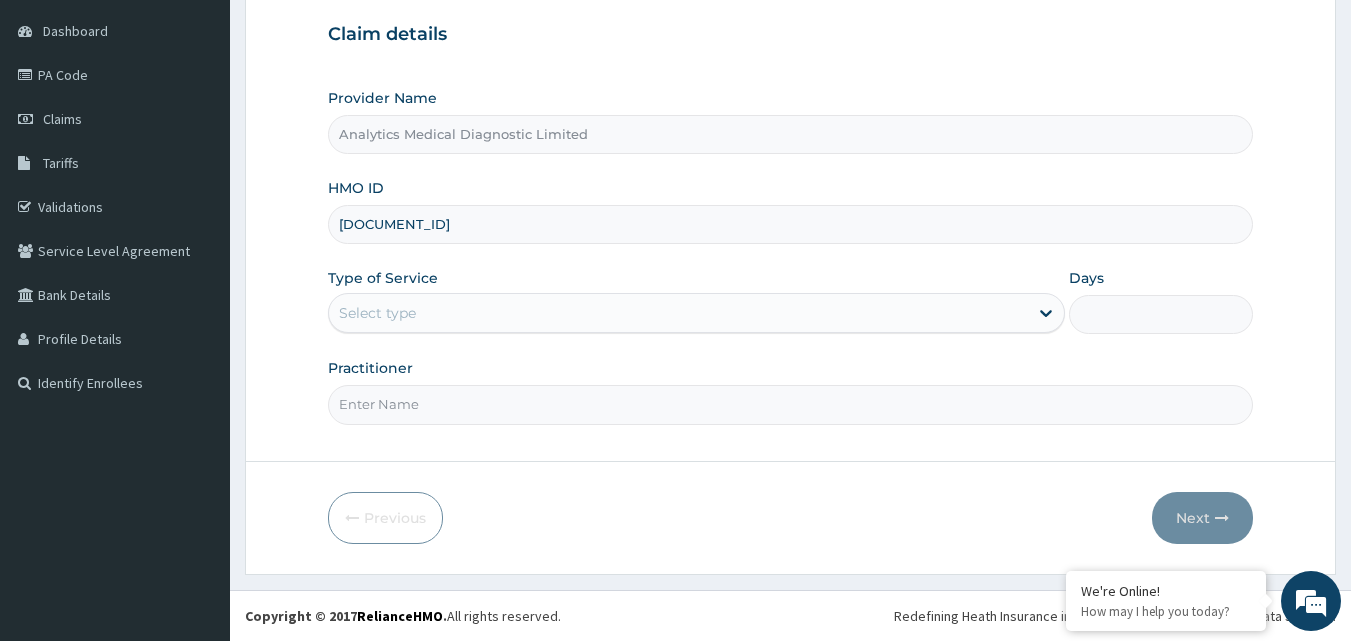 type on "FCC/14663/A" 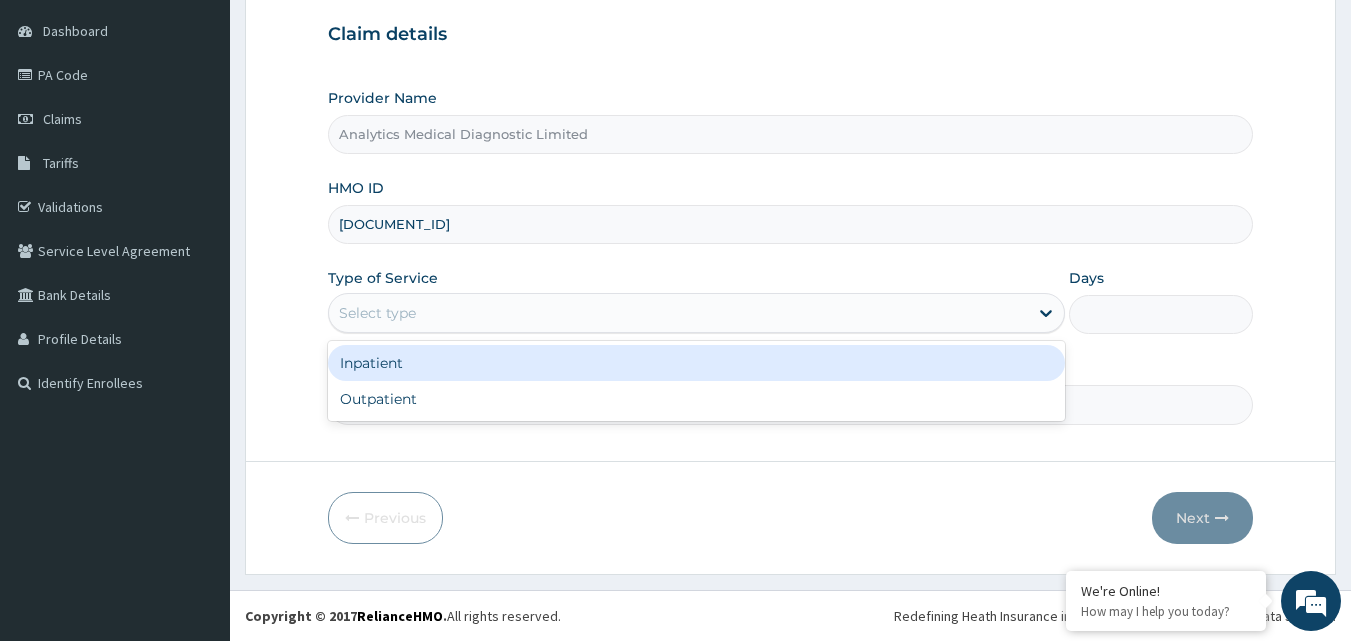 click on "Select type" at bounding box center (696, 313) 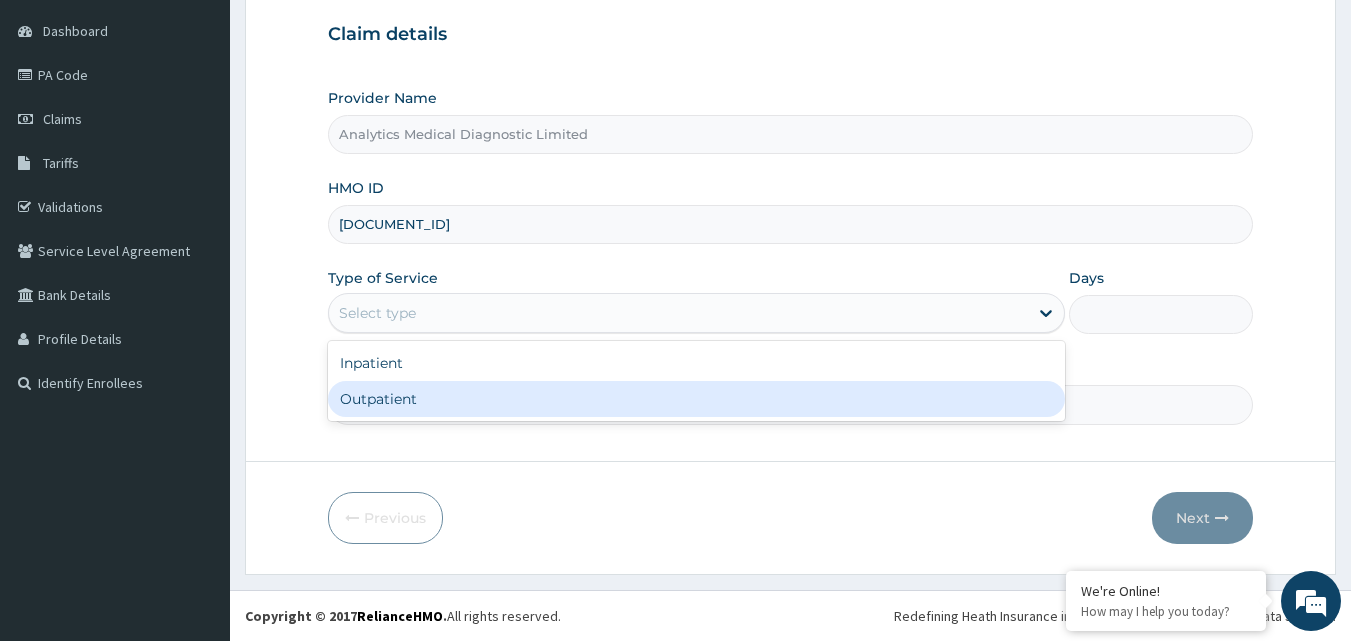 click on "Outpatient" at bounding box center (696, 399) 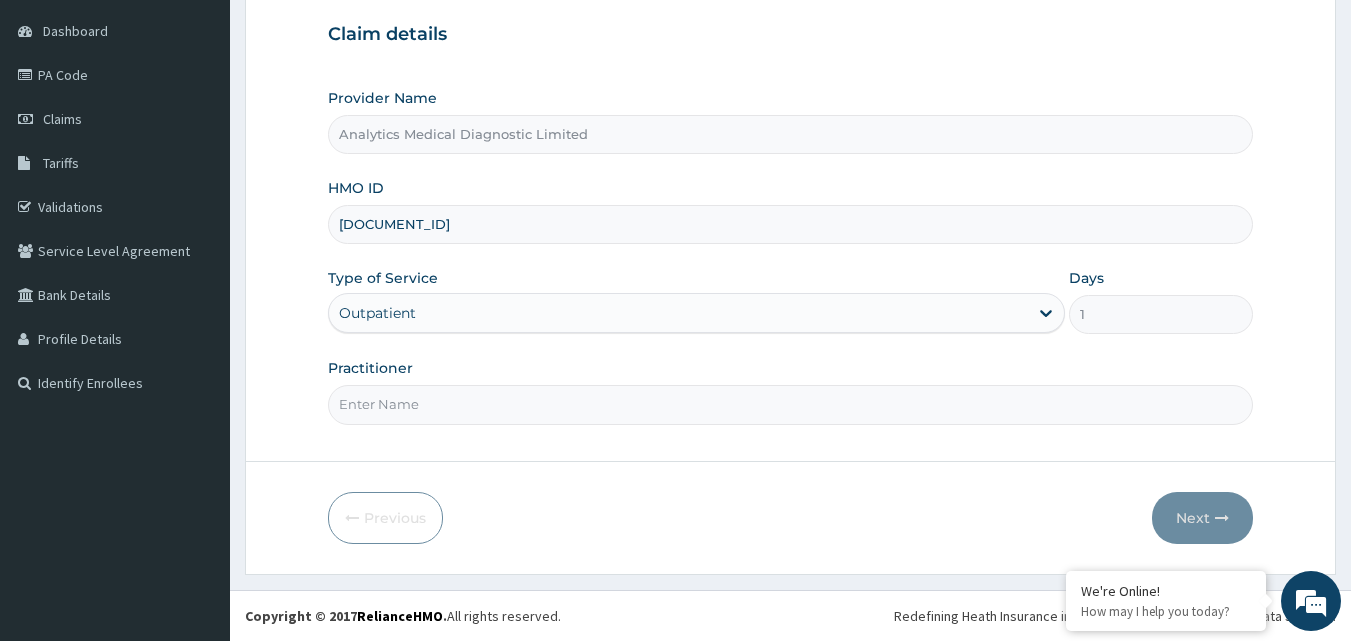 click on "Practitioner" at bounding box center [791, 404] 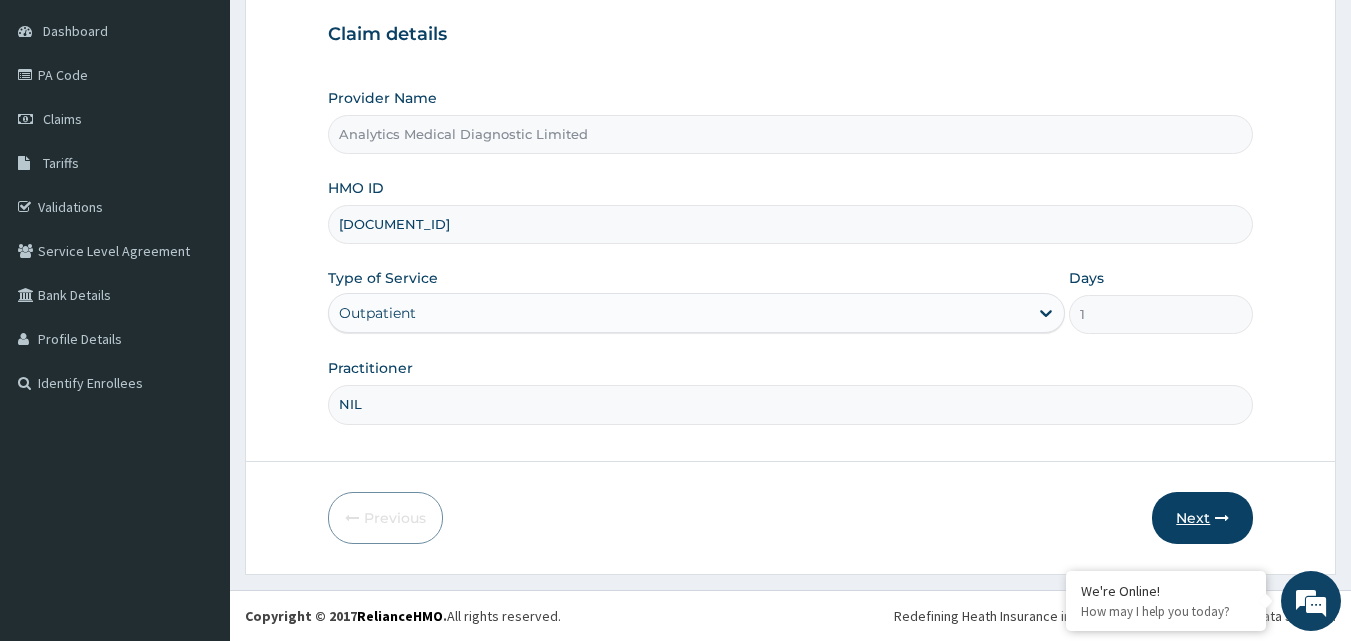 type on "NIL" 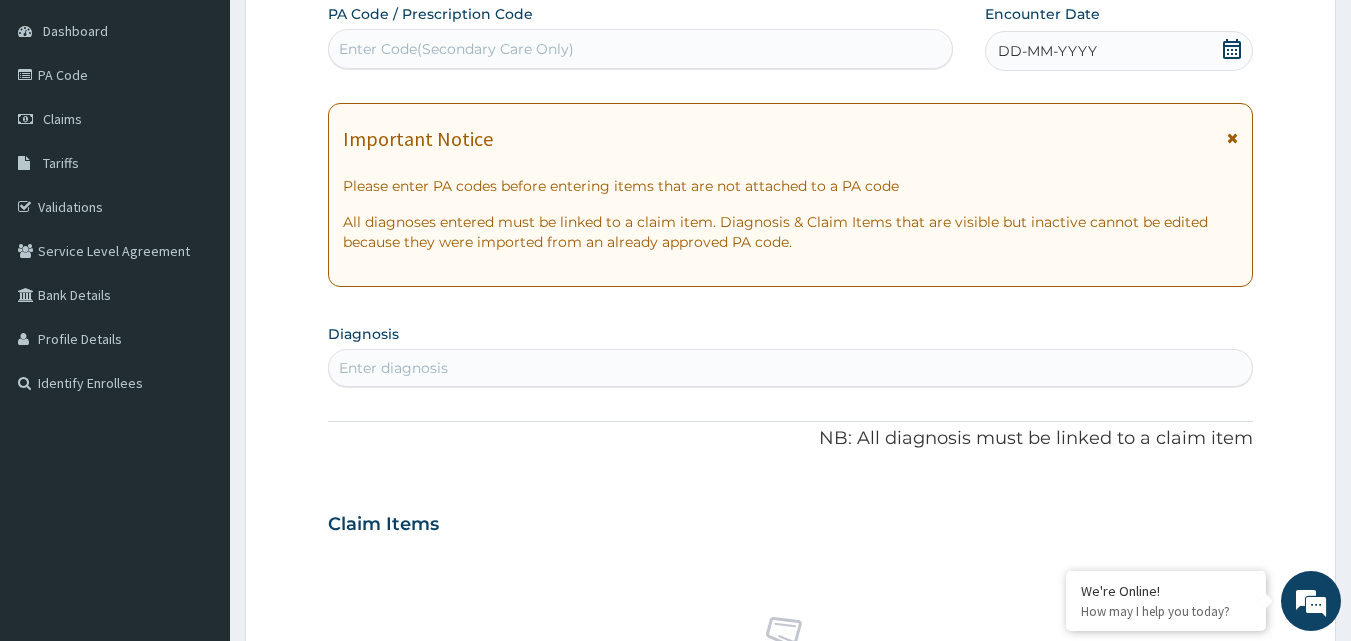 click on "Enter Code(Secondary Care Only)" at bounding box center (641, 49) 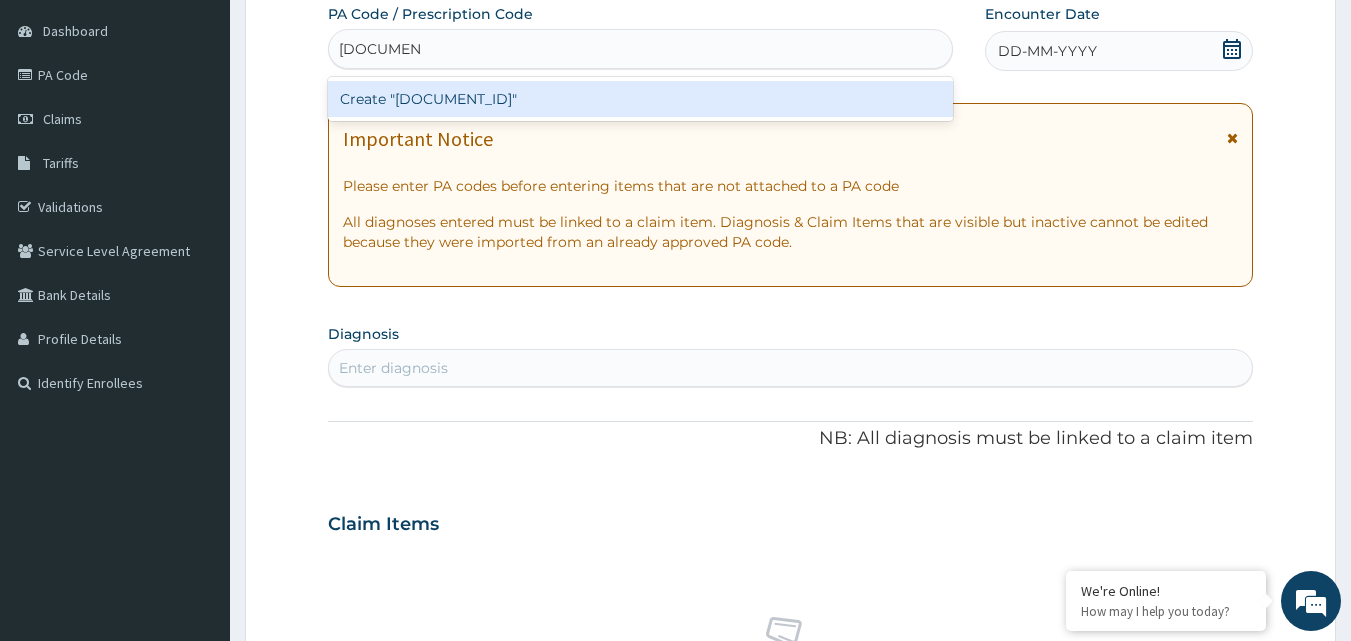 type on "PA/ACA73B" 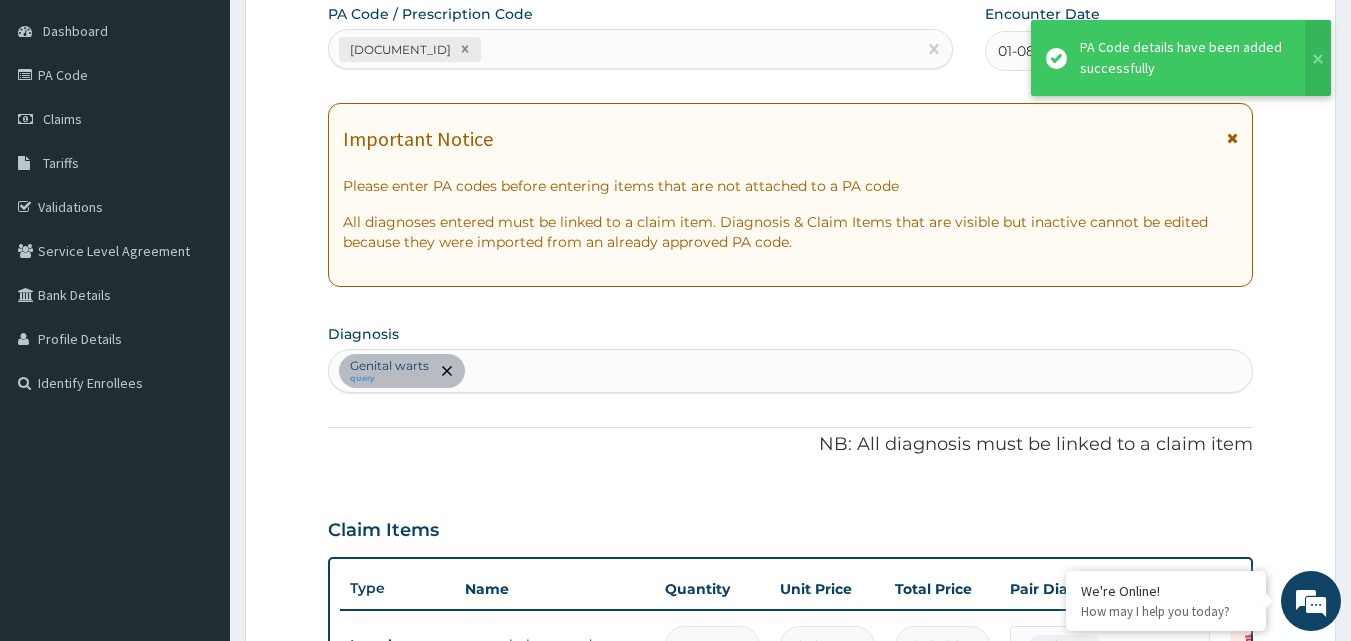scroll, scrollTop: 211, scrollLeft: 0, axis: vertical 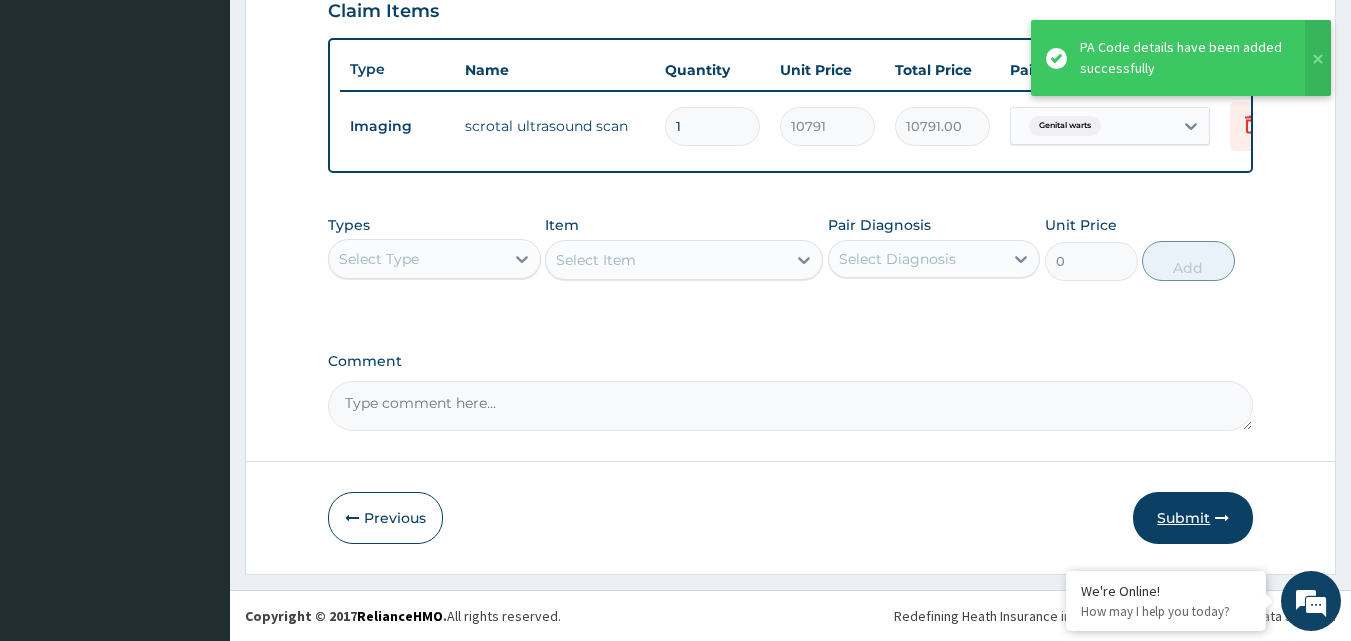 click on "Submit" at bounding box center (1193, 518) 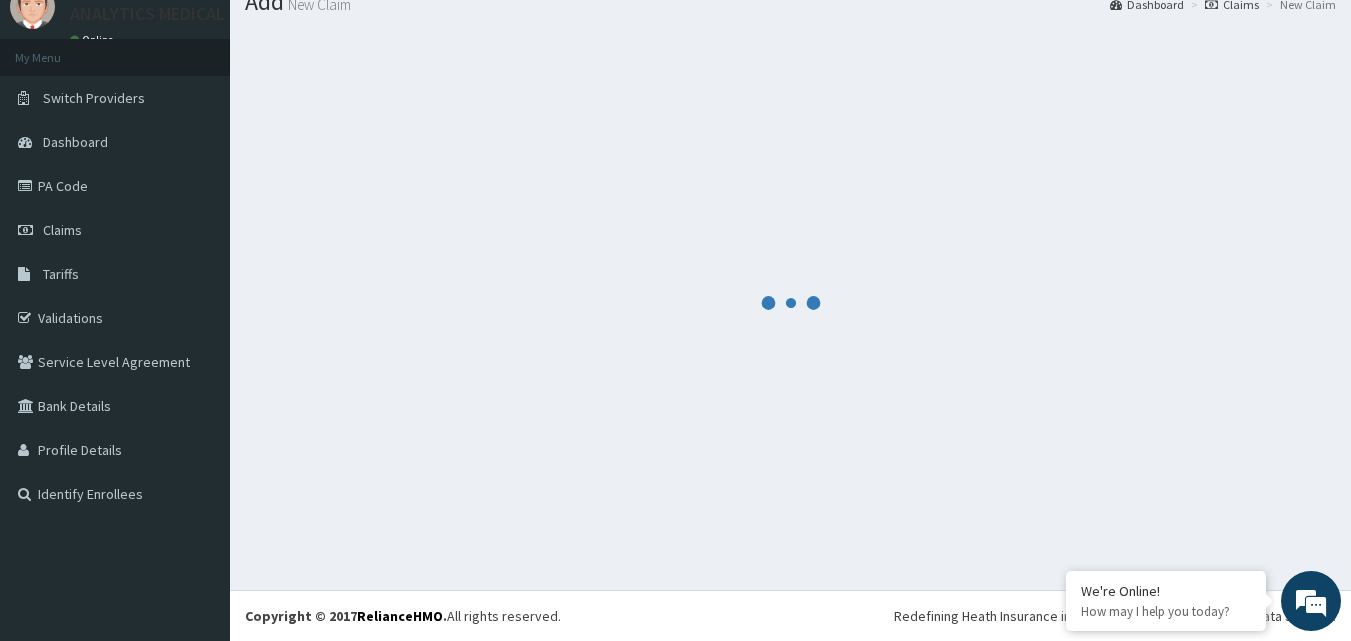 scroll, scrollTop: 721, scrollLeft: 0, axis: vertical 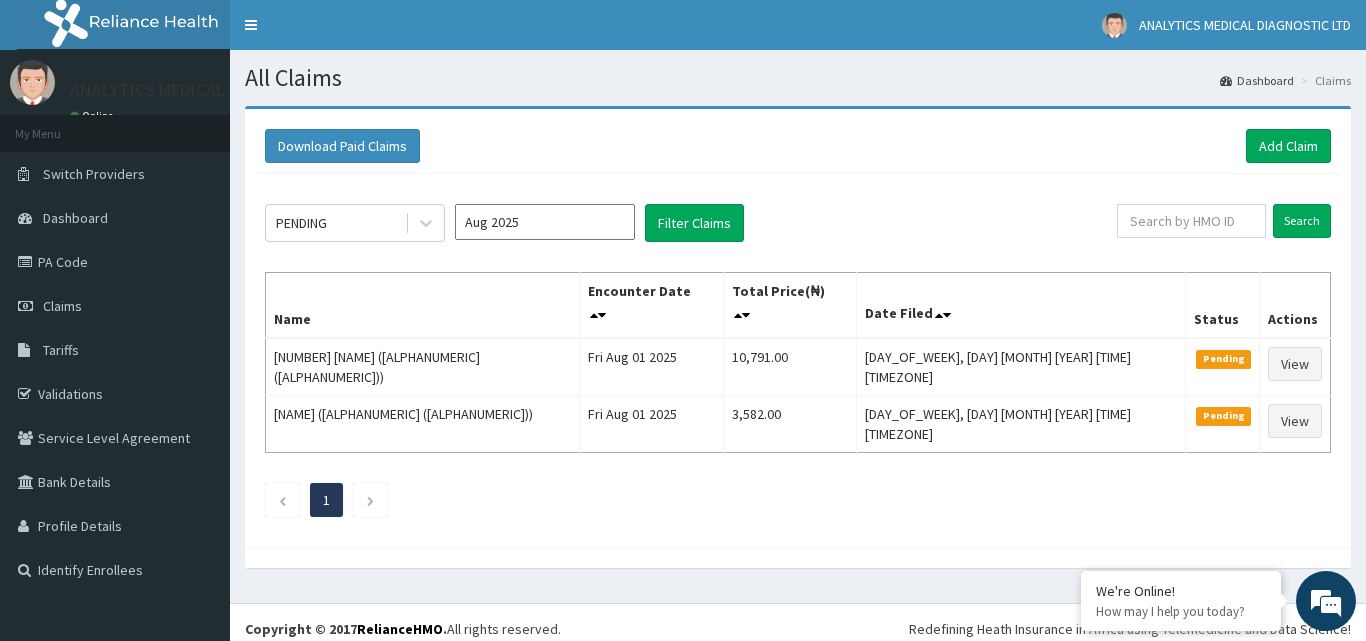 click on "1" at bounding box center (798, 500) 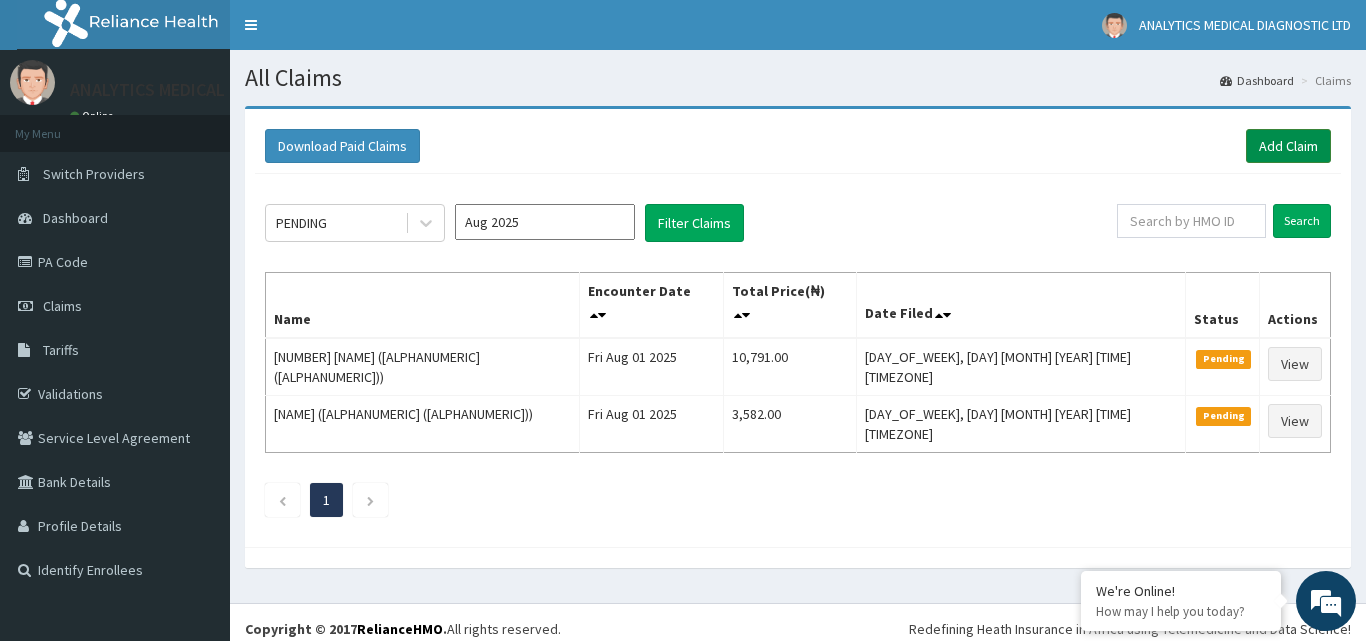 click on "Add Claim" at bounding box center [1288, 146] 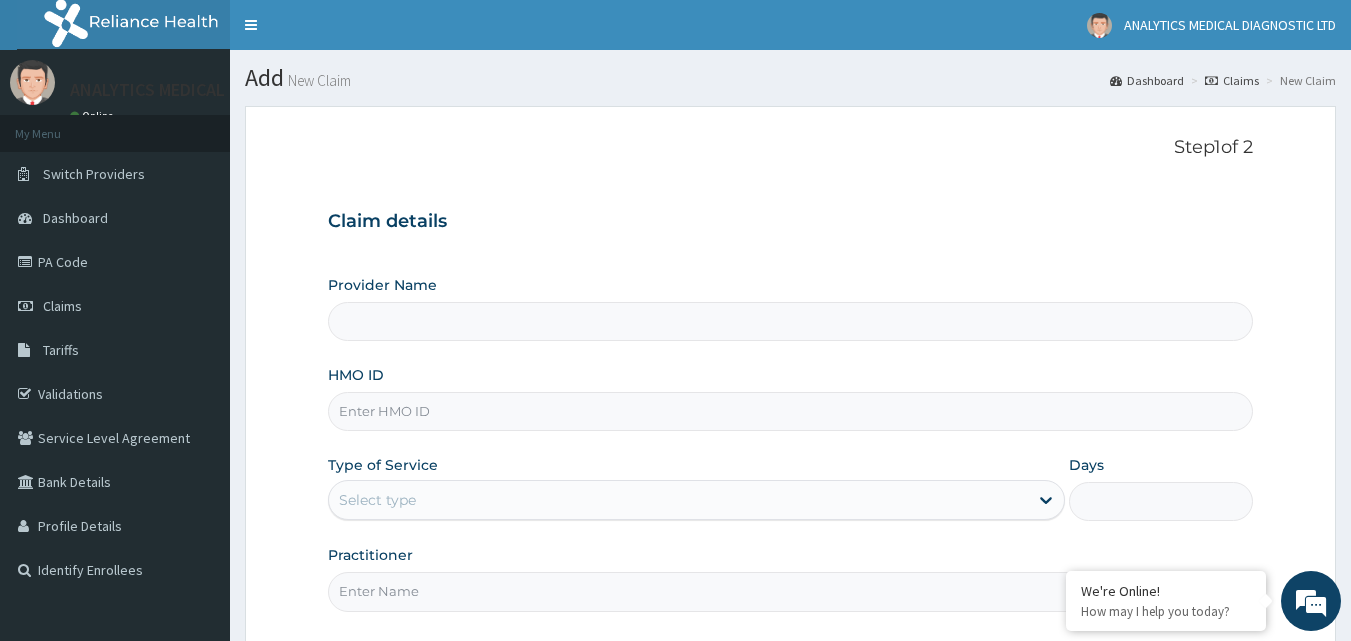 type on "Analytics Medical Diagnostic Limited" 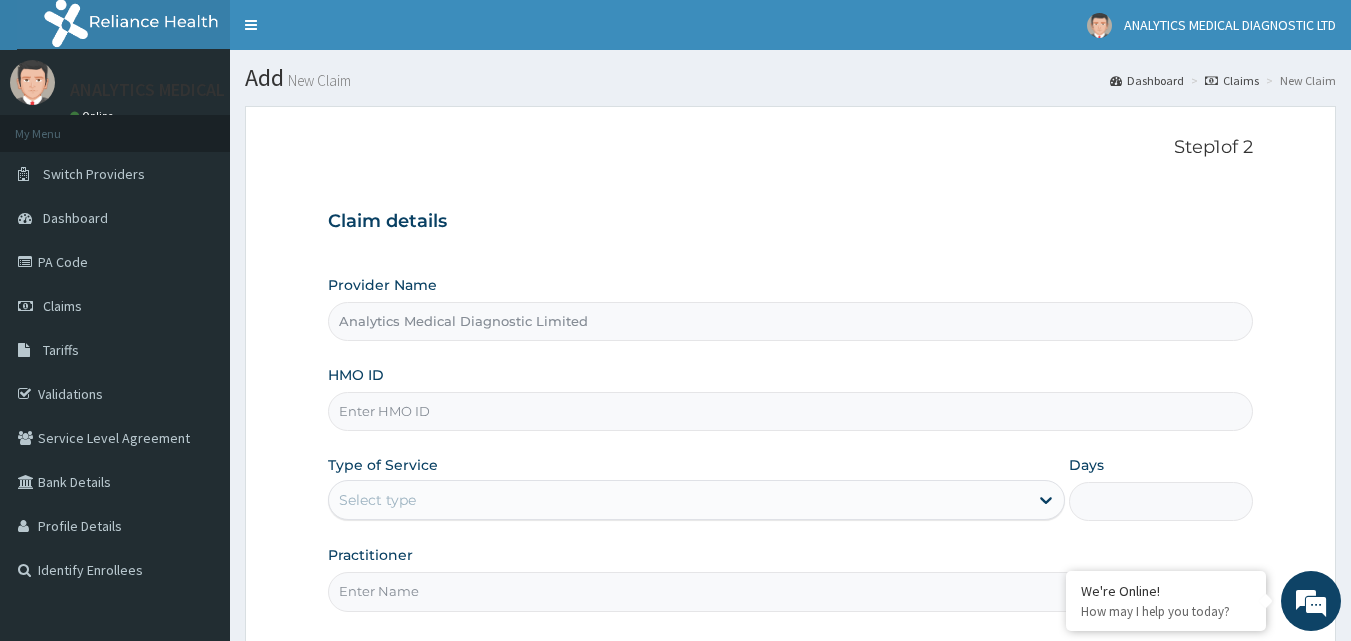 scroll, scrollTop: 0, scrollLeft: 0, axis: both 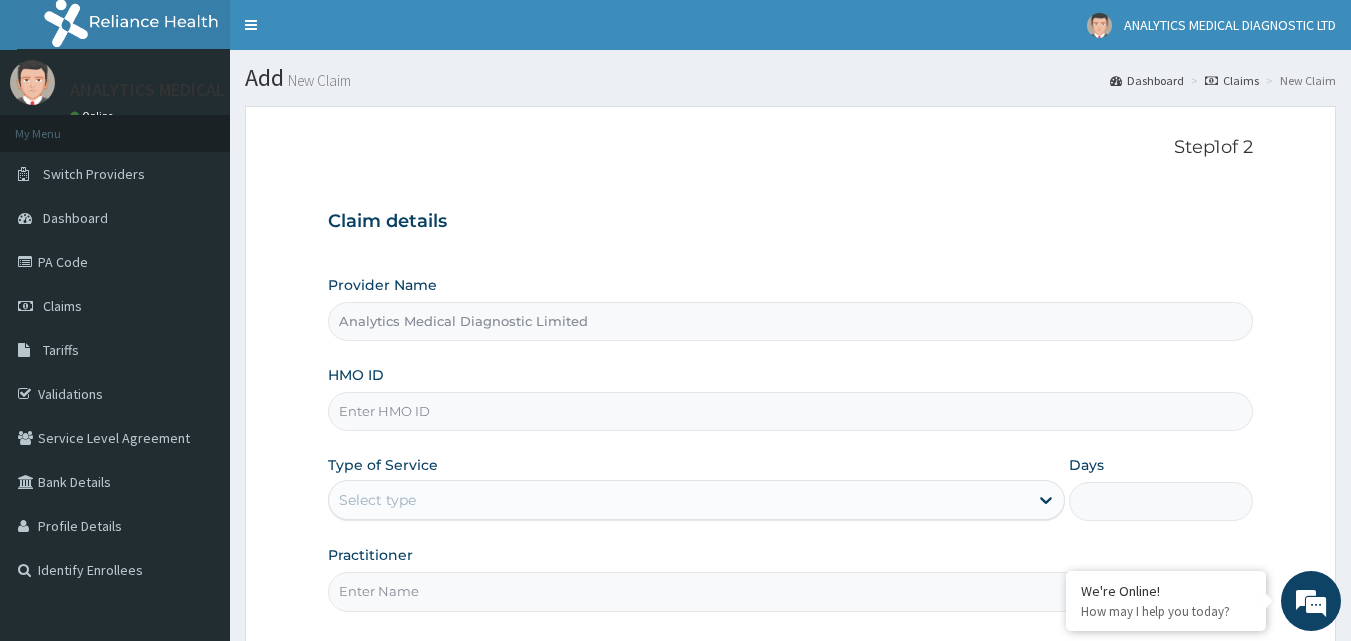 click on "HMO ID" at bounding box center (791, 411) 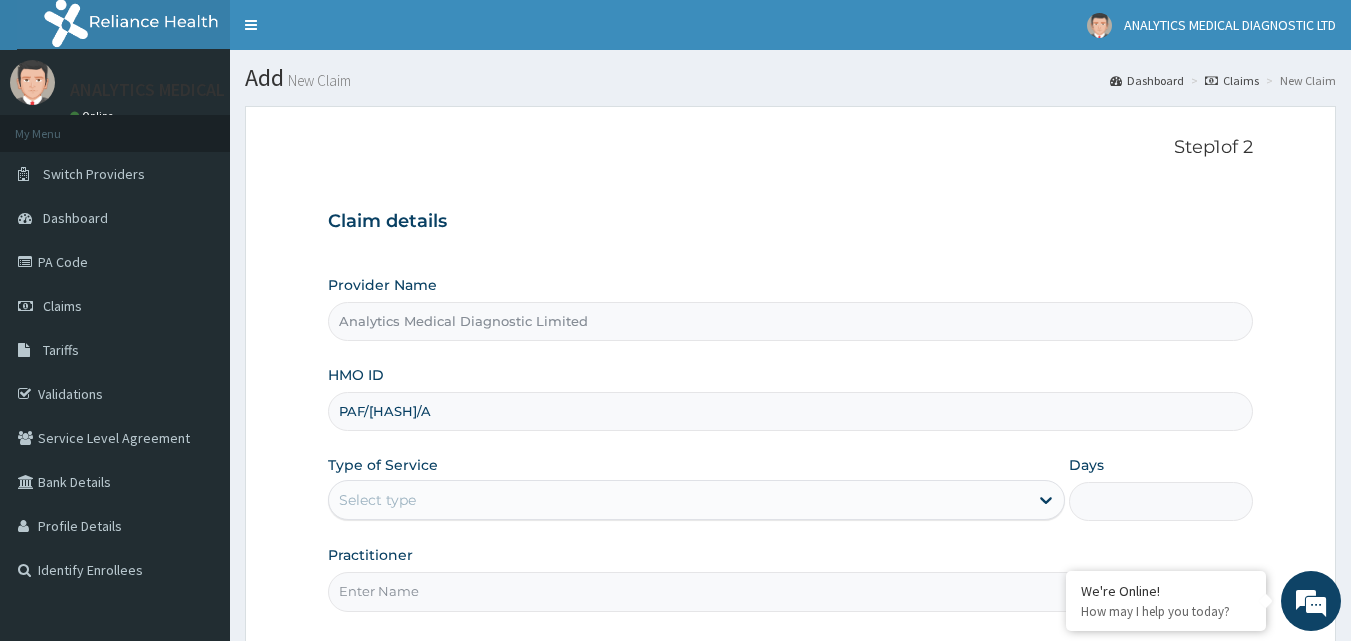 scroll, scrollTop: 187, scrollLeft: 0, axis: vertical 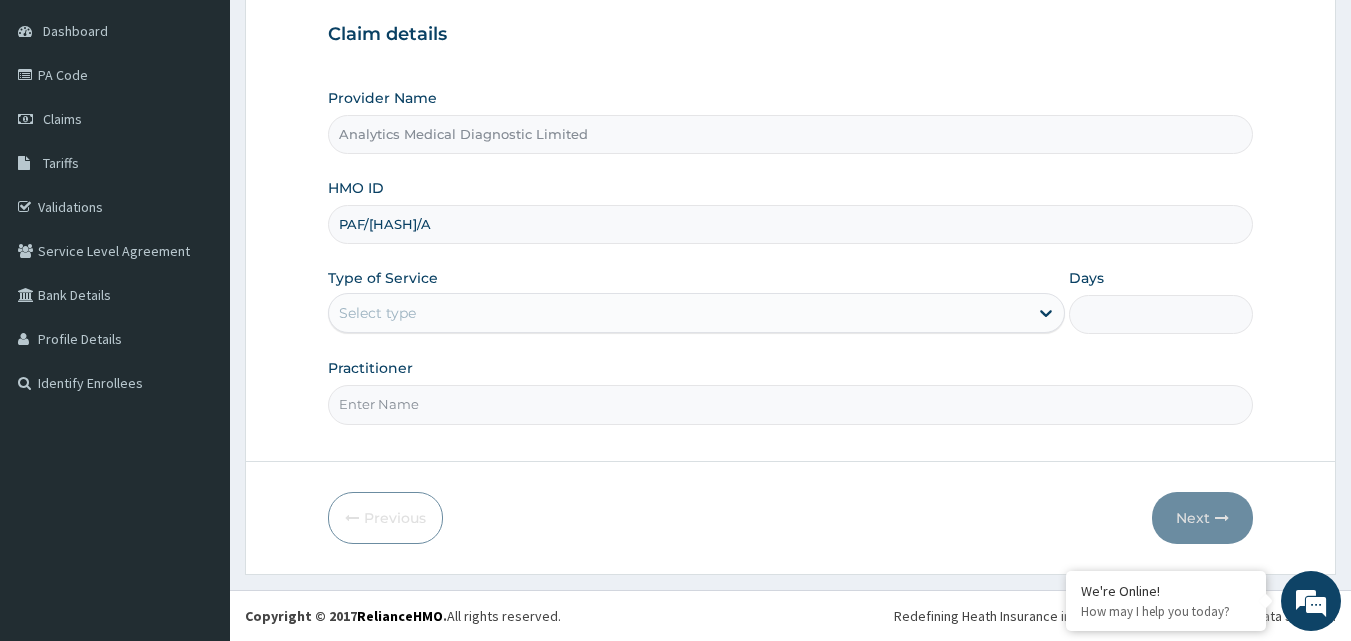 type on "PAF/[HASH]/A" 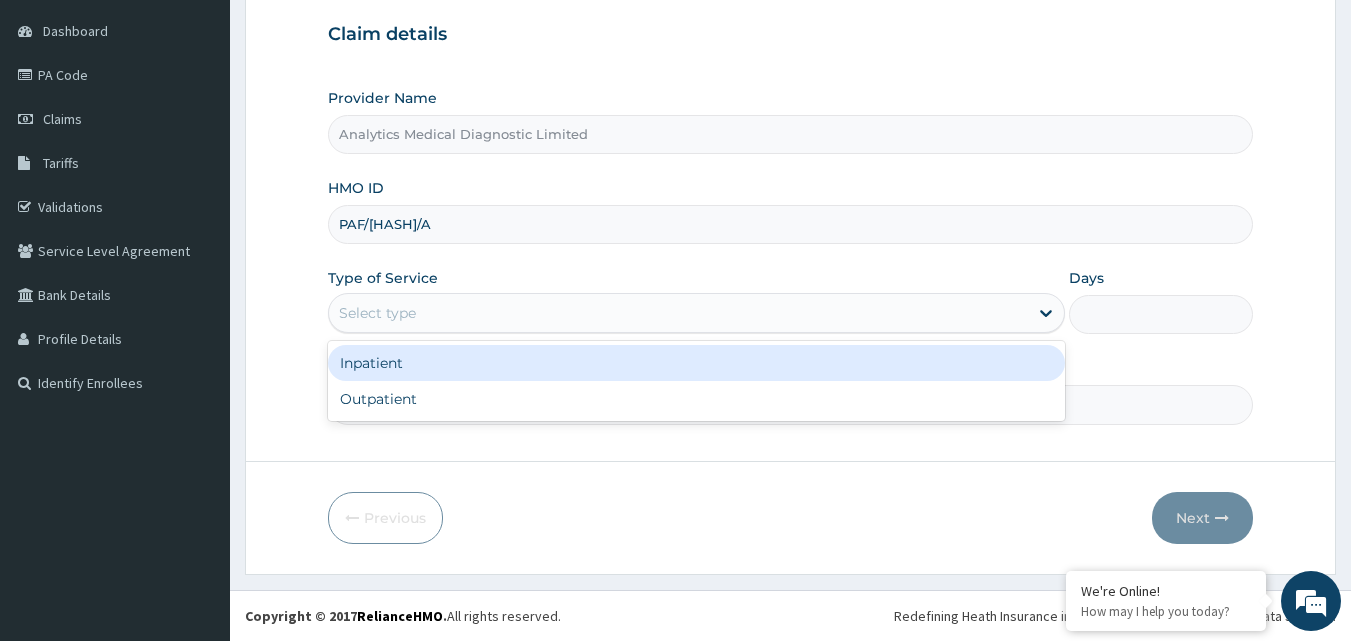 click on "Select type" at bounding box center (678, 313) 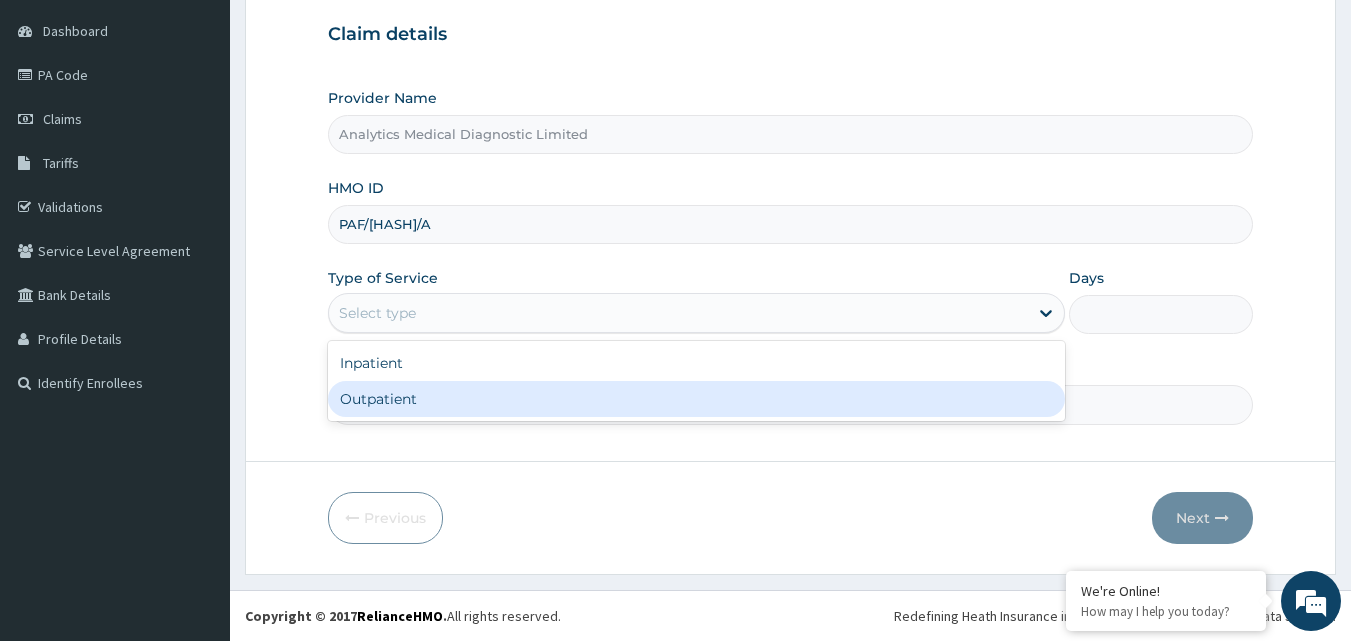 click on "Outpatient" at bounding box center [696, 399] 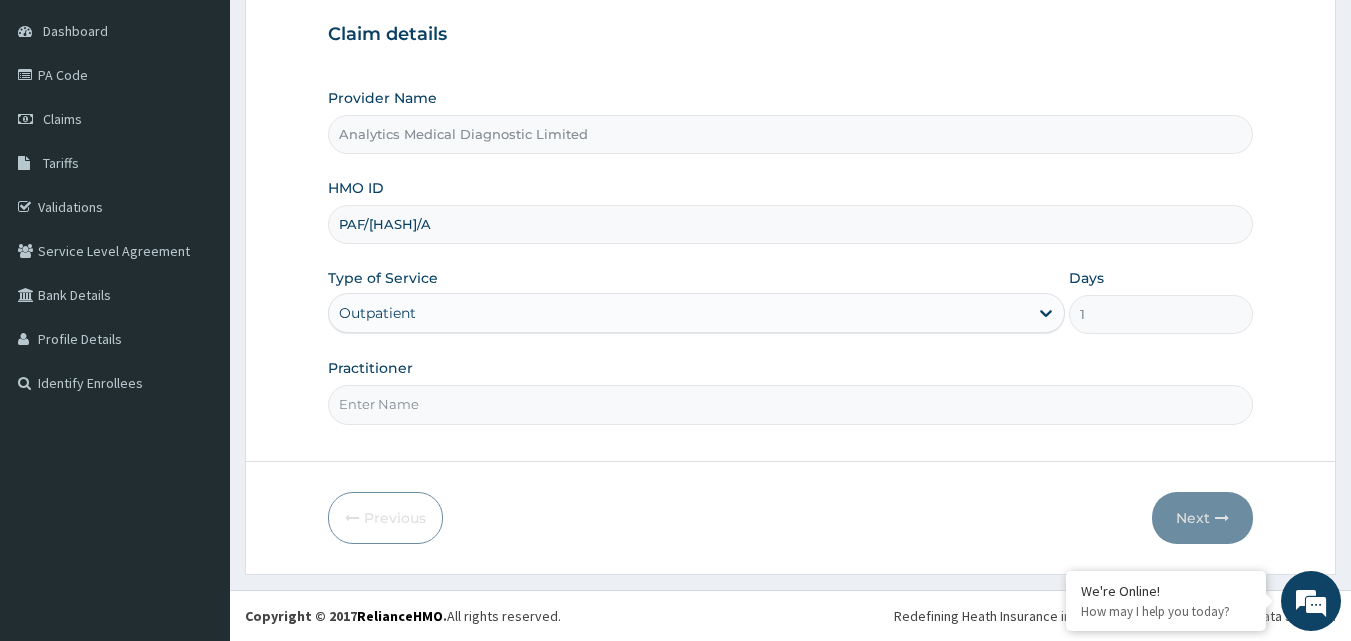 click on "Practitioner" at bounding box center (791, 404) 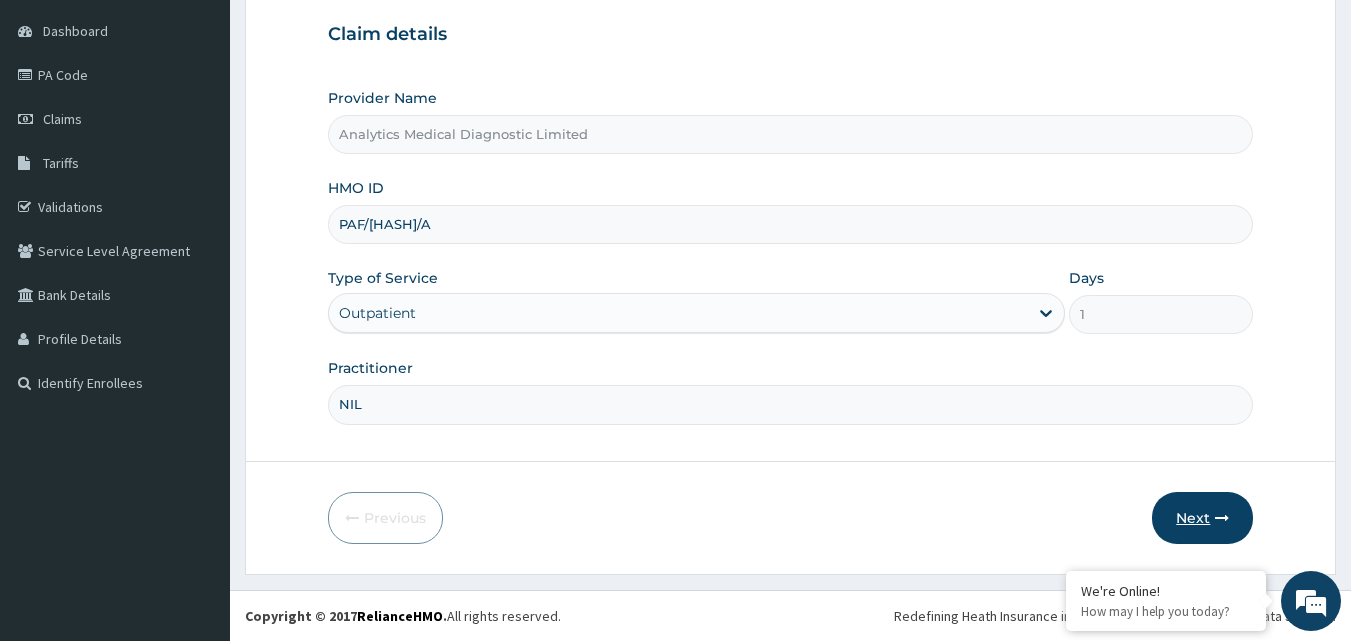 type on "NIL" 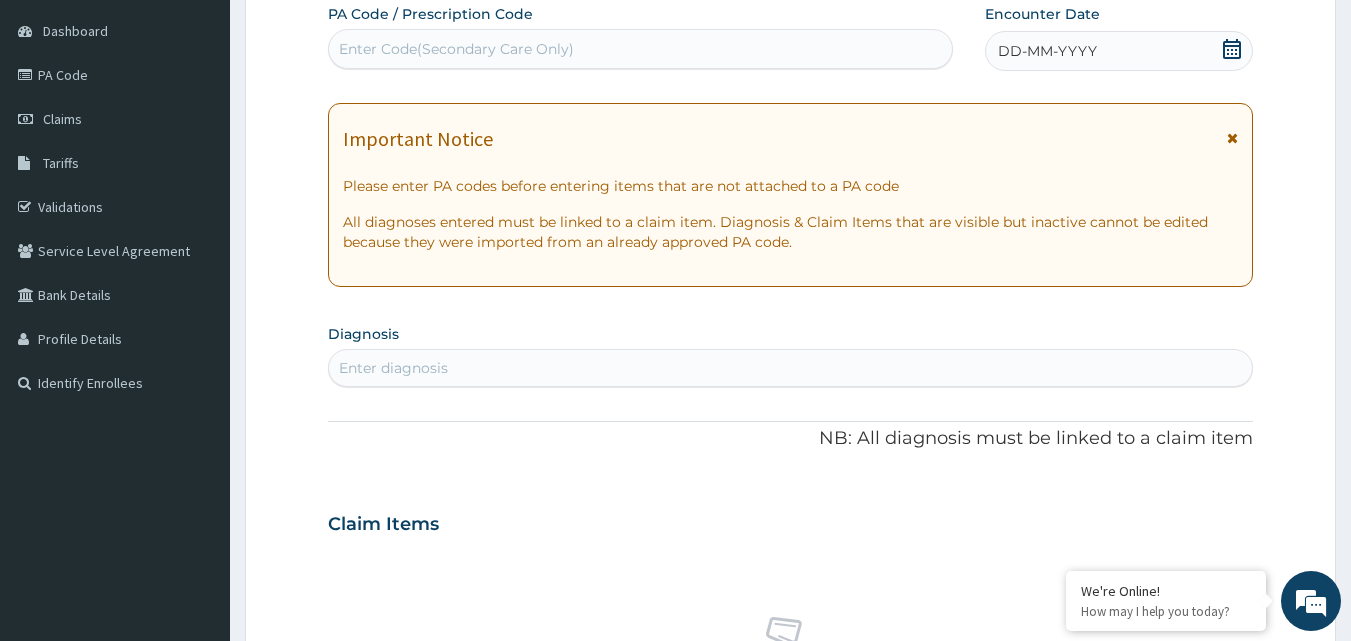 click on "Enter Code(Secondary Care Only)" at bounding box center (641, 49) 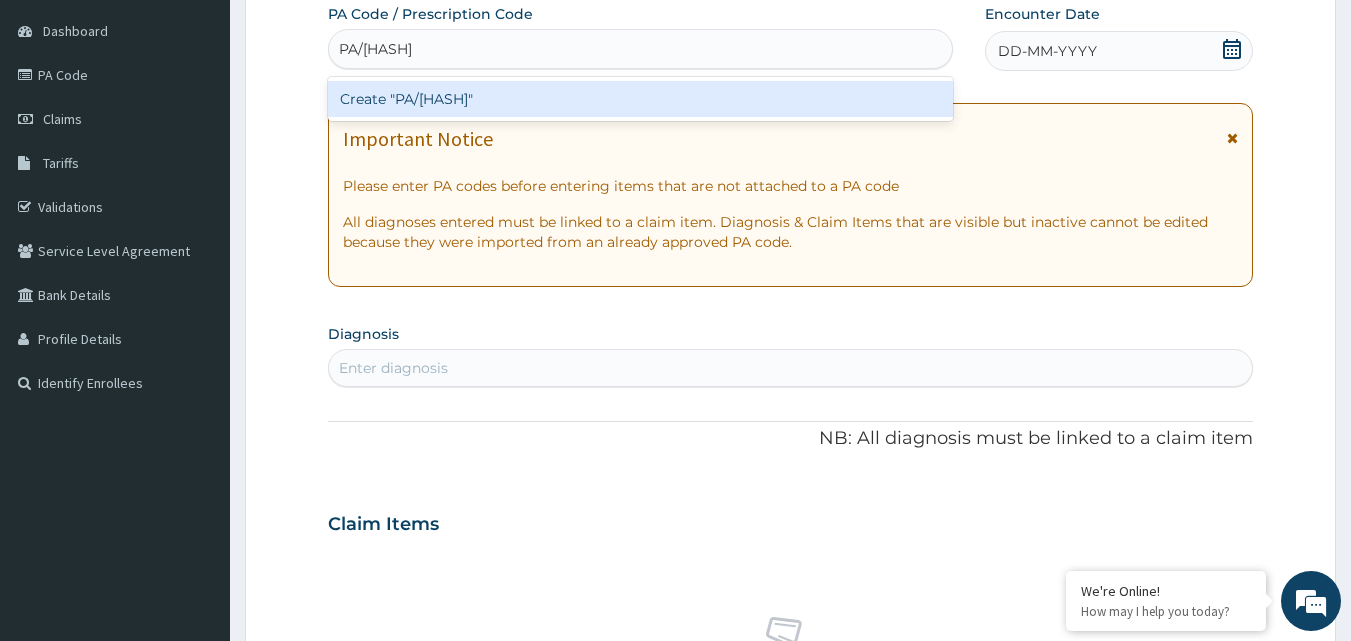 click on "Create "PA/61C8DC"" at bounding box center [641, 99] 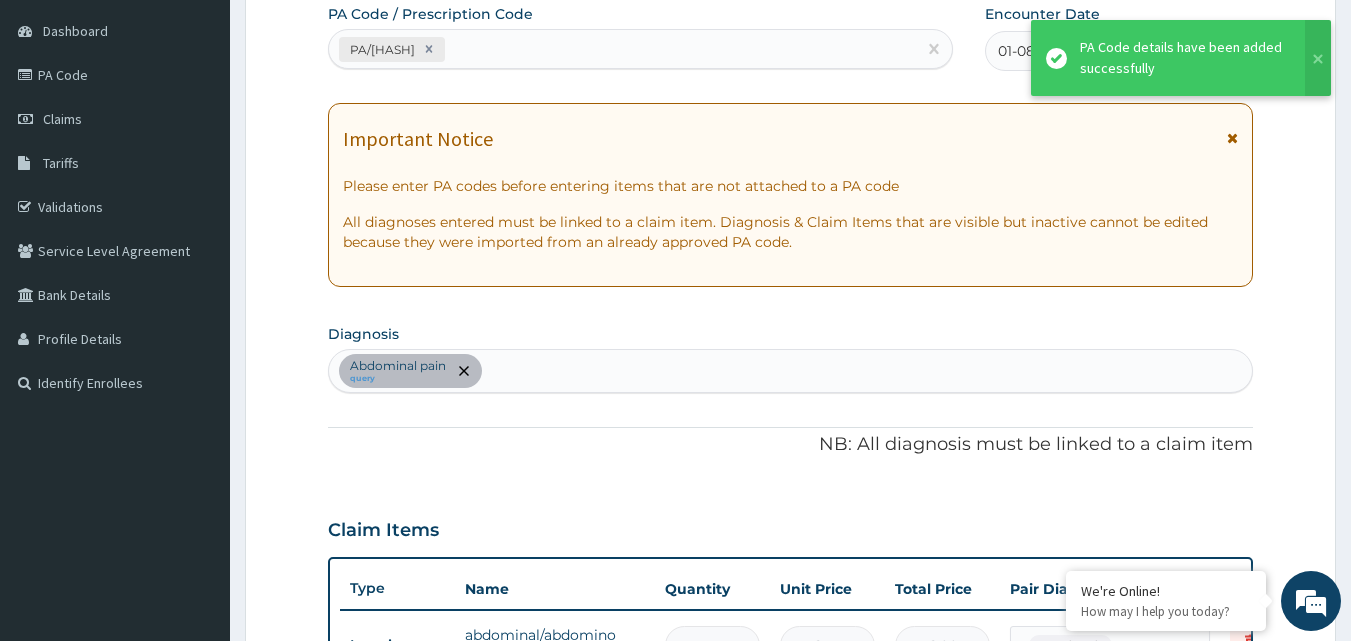 scroll, scrollTop: 211, scrollLeft: 0, axis: vertical 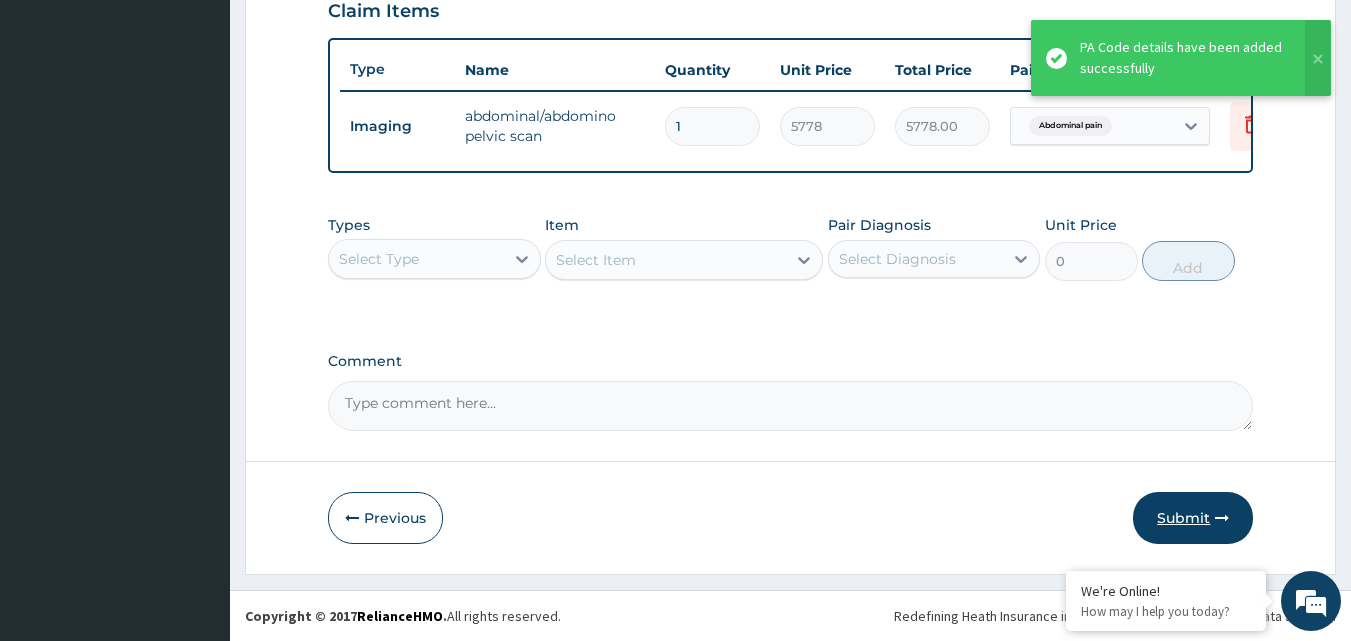 click on "Submit" at bounding box center [1193, 518] 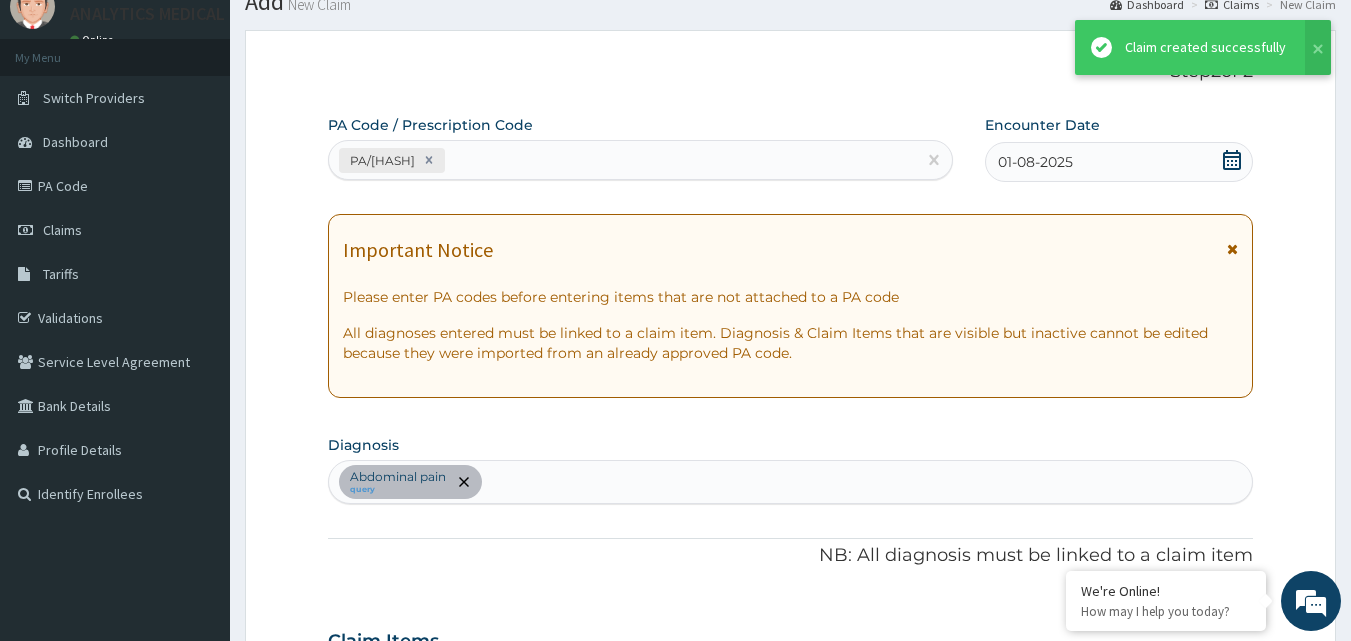 scroll, scrollTop: 721, scrollLeft: 0, axis: vertical 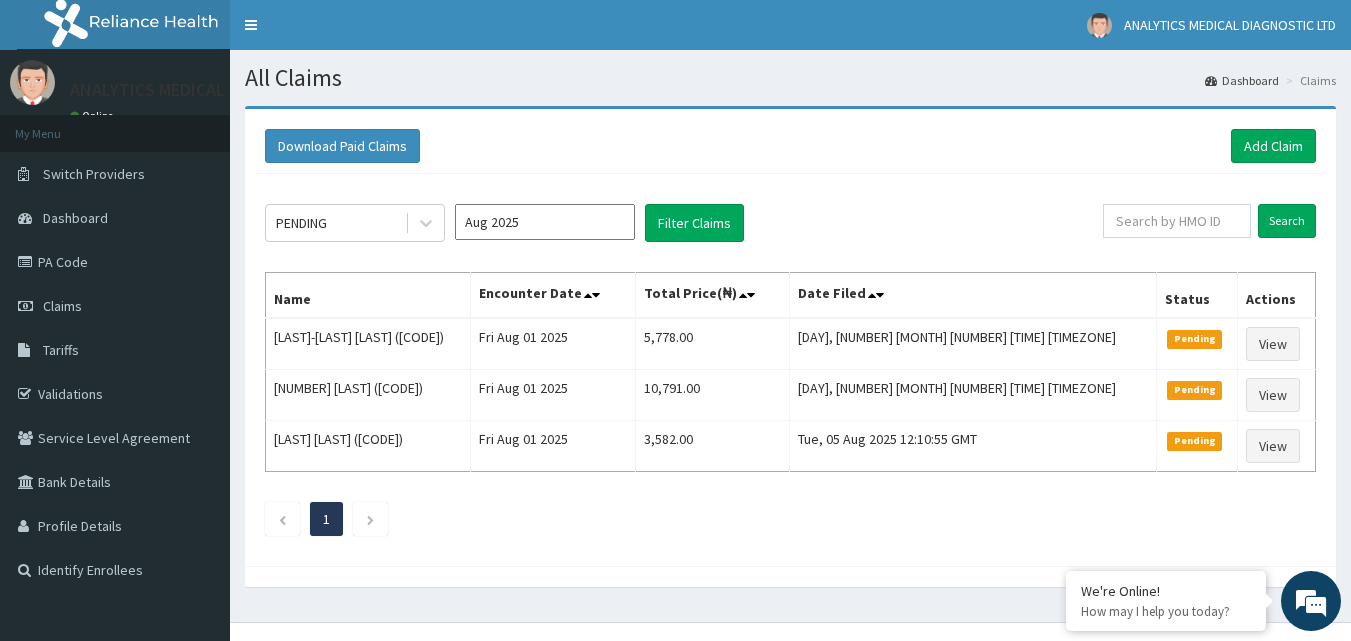 click on "1" at bounding box center [790, 519] 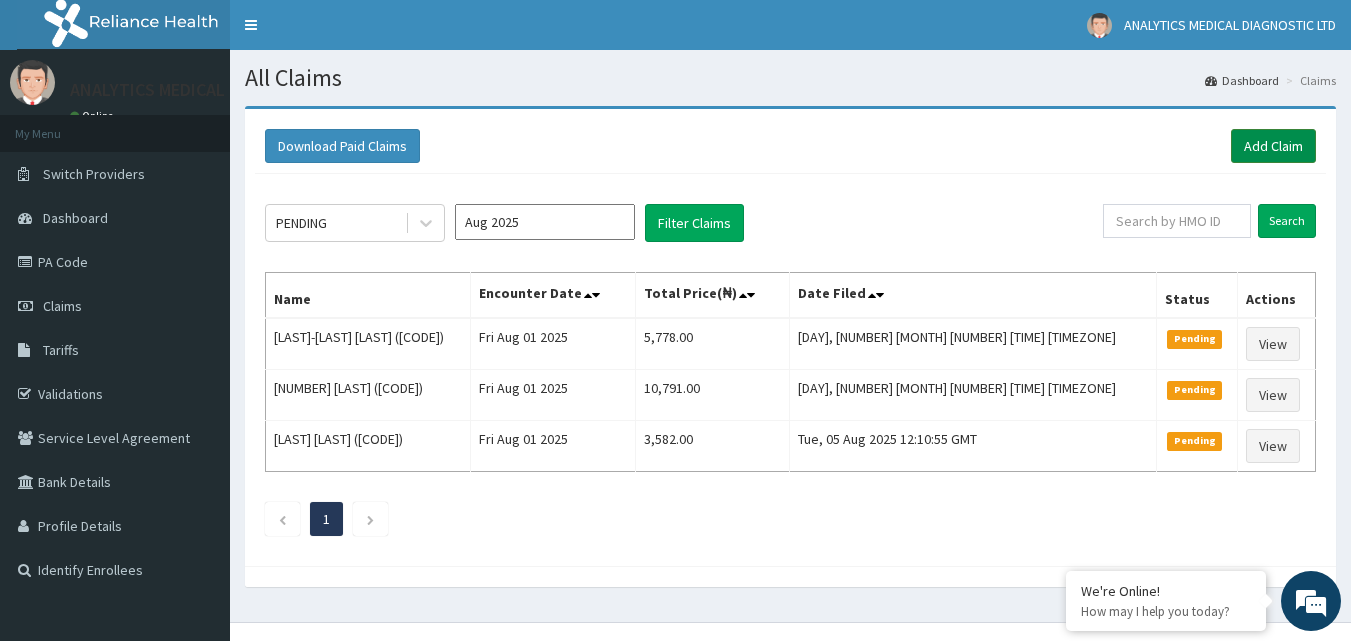 click on "Add Claim" at bounding box center [1273, 146] 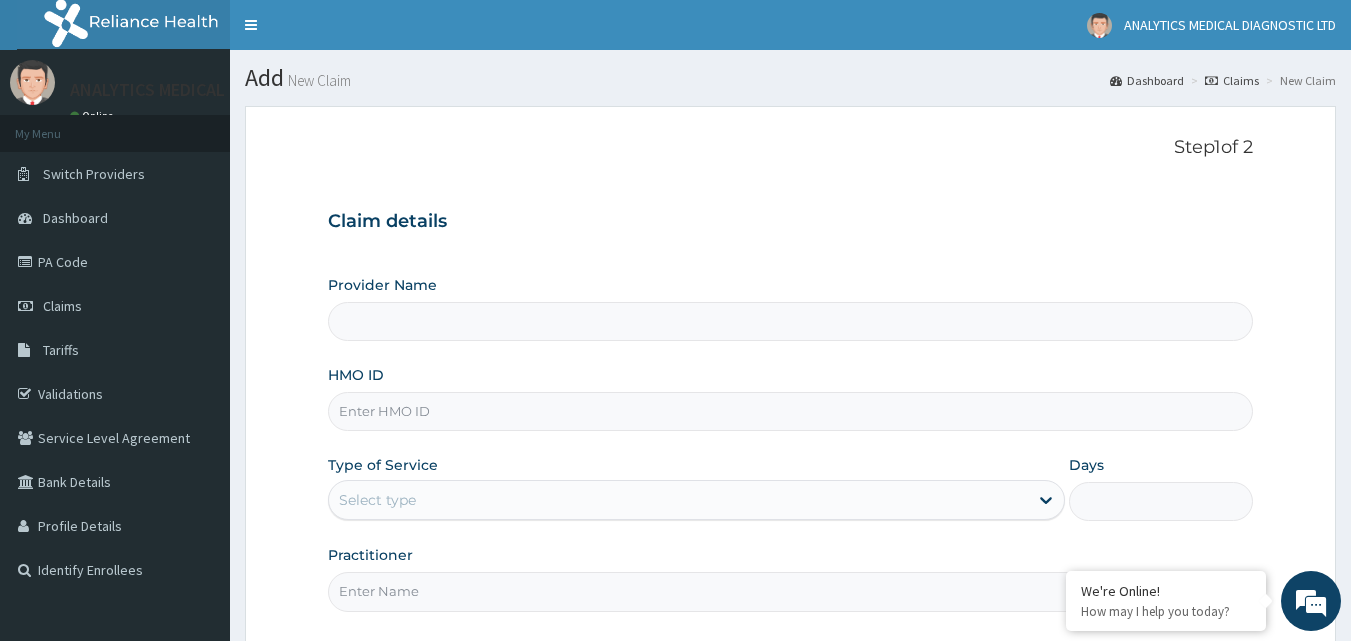 type on "Analytics Medical Diagnostic Limited" 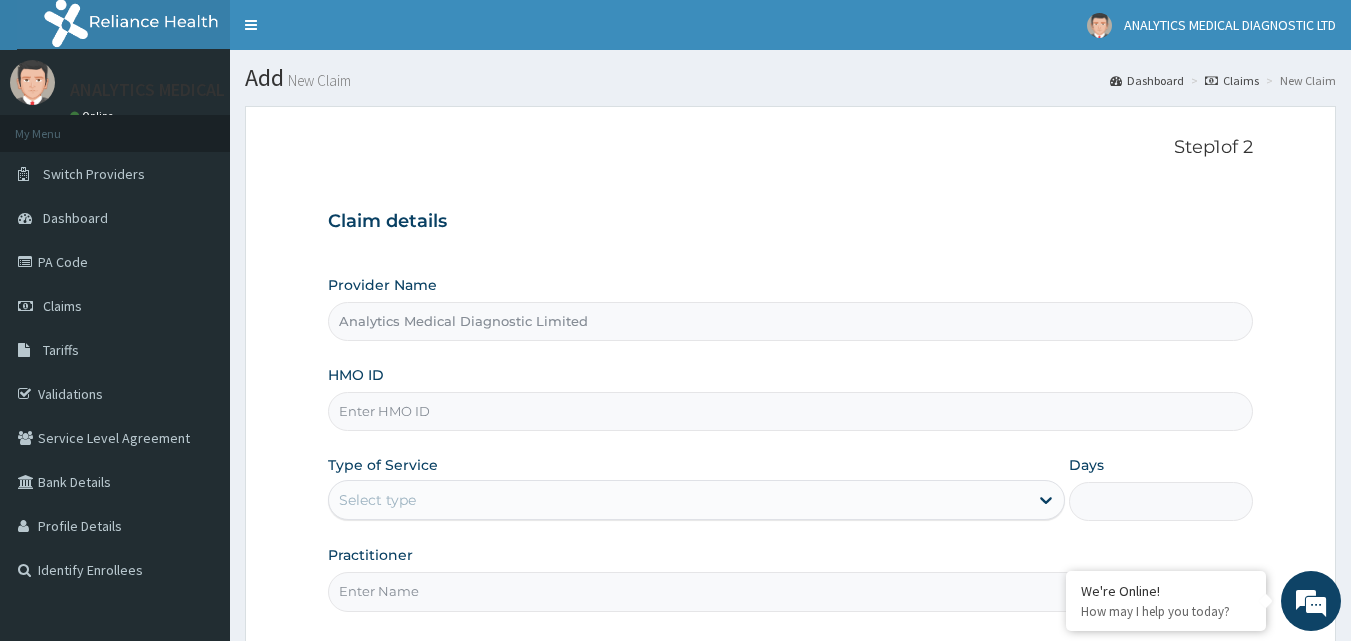 scroll, scrollTop: 0, scrollLeft: 0, axis: both 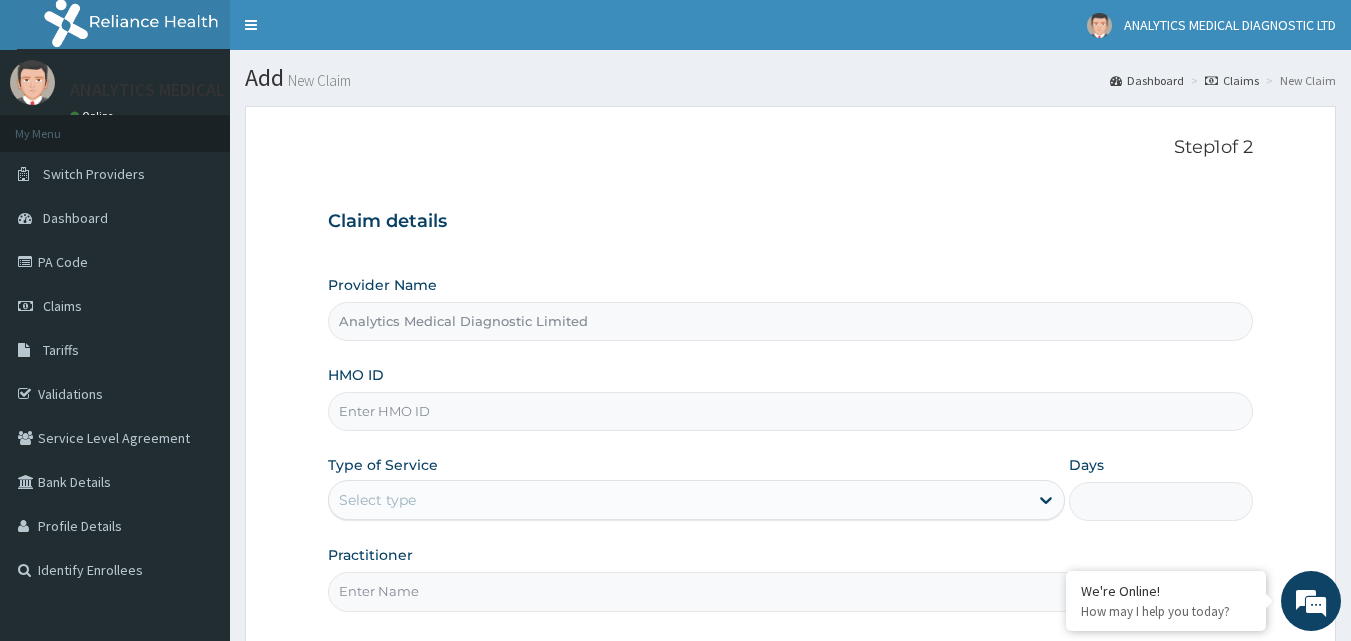 click on "HMO ID" at bounding box center (791, 411) 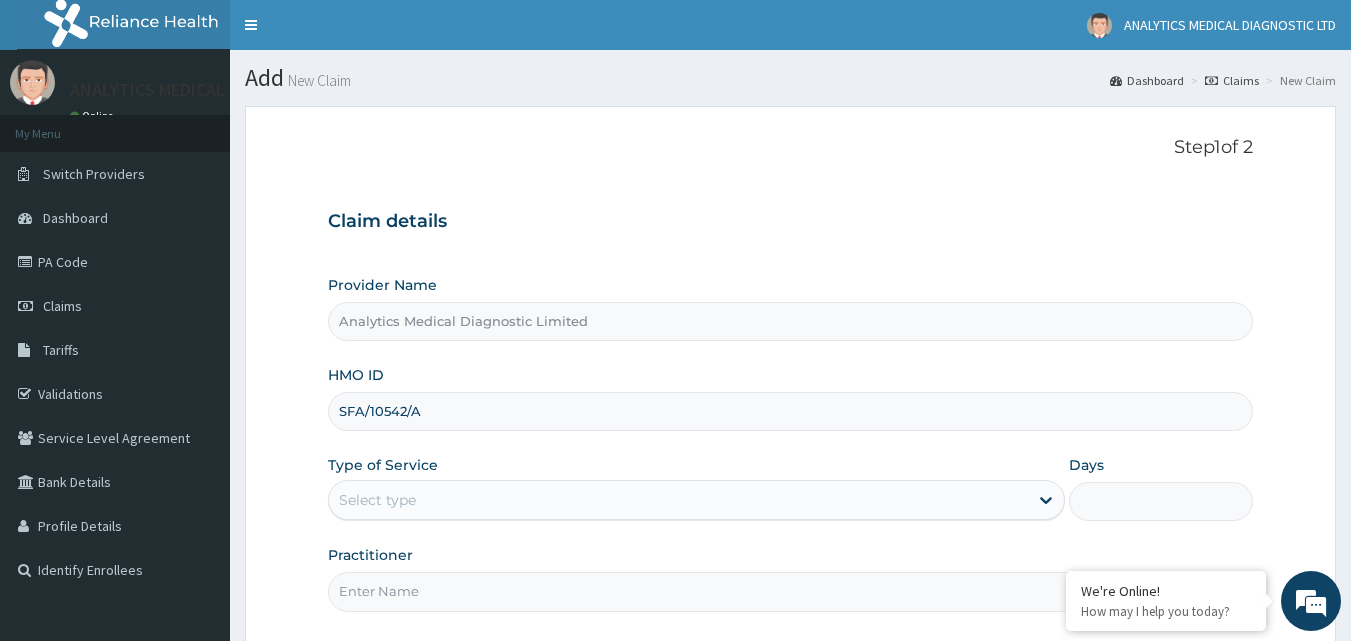 scroll, scrollTop: 0, scrollLeft: 0, axis: both 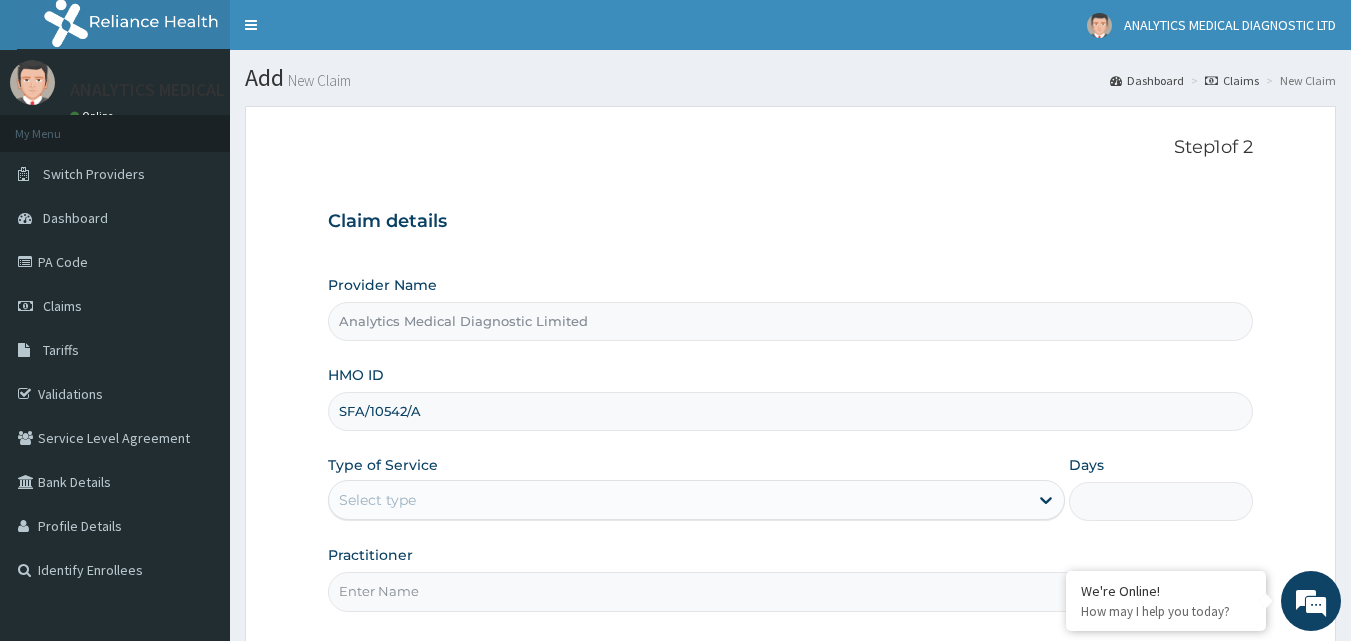 type on "SFA/10542/A" 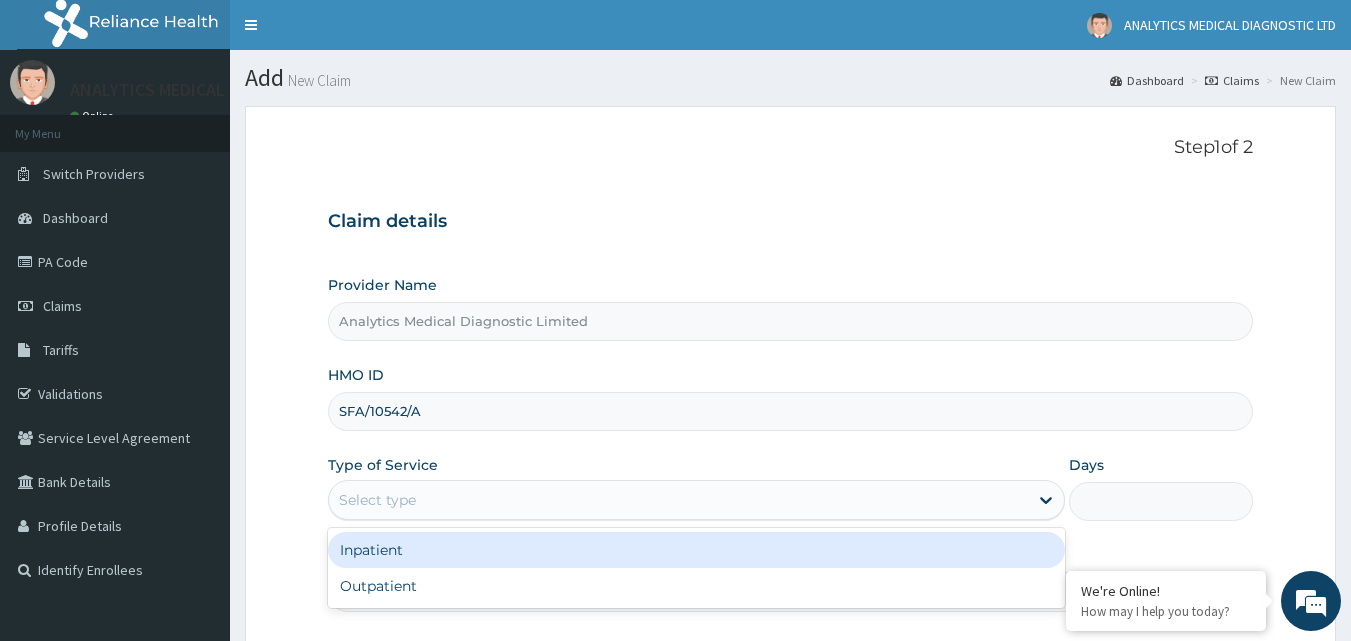 click on "Select type" at bounding box center (678, 500) 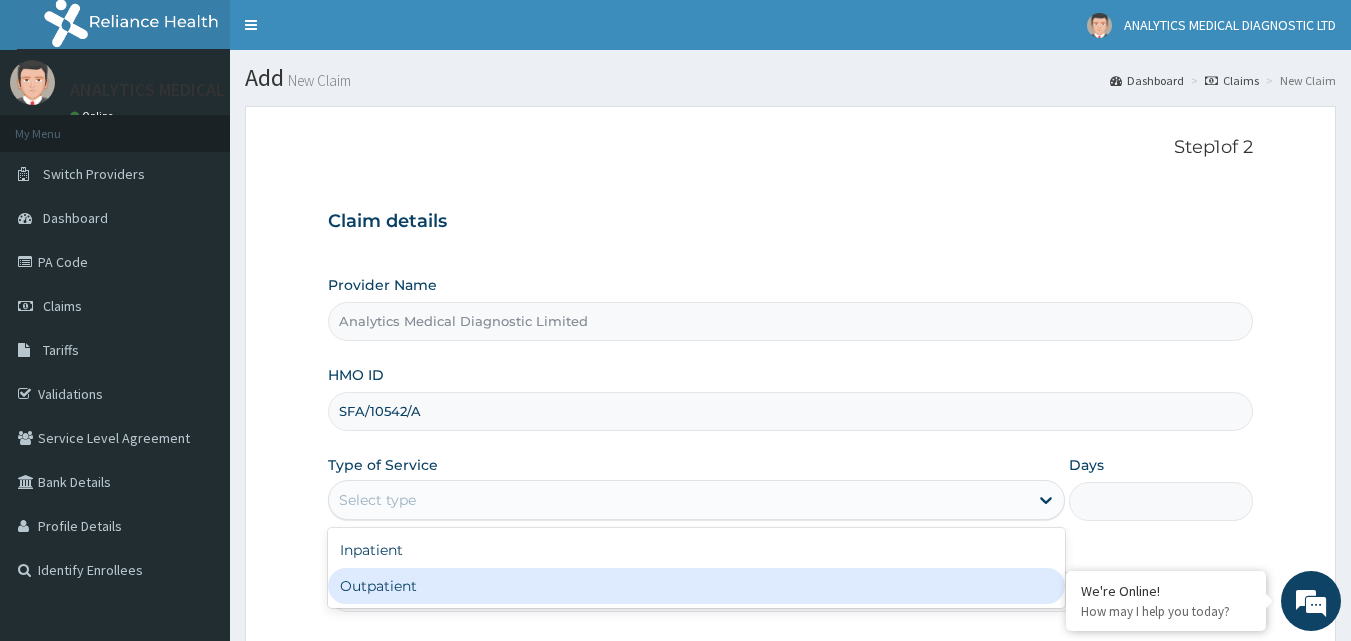 click on "Outpatient" at bounding box center (696, 586) 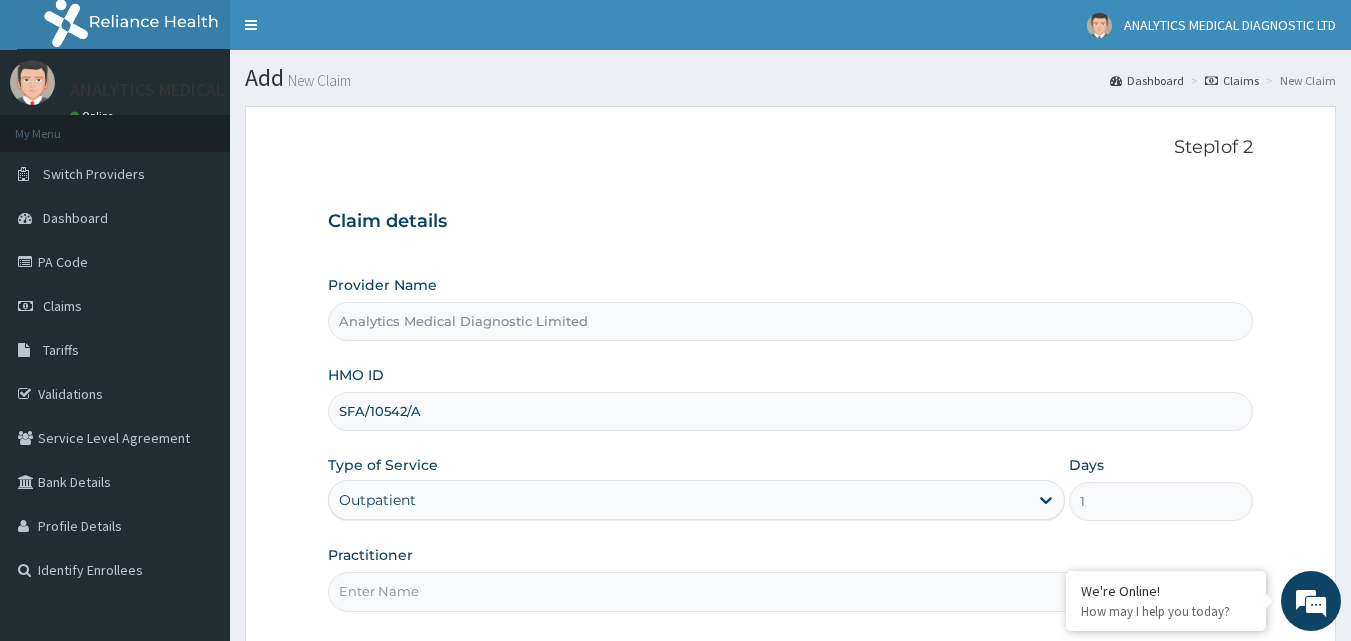 scroll, scrollTop: 187, scrollLeft: 0, axis: vertical 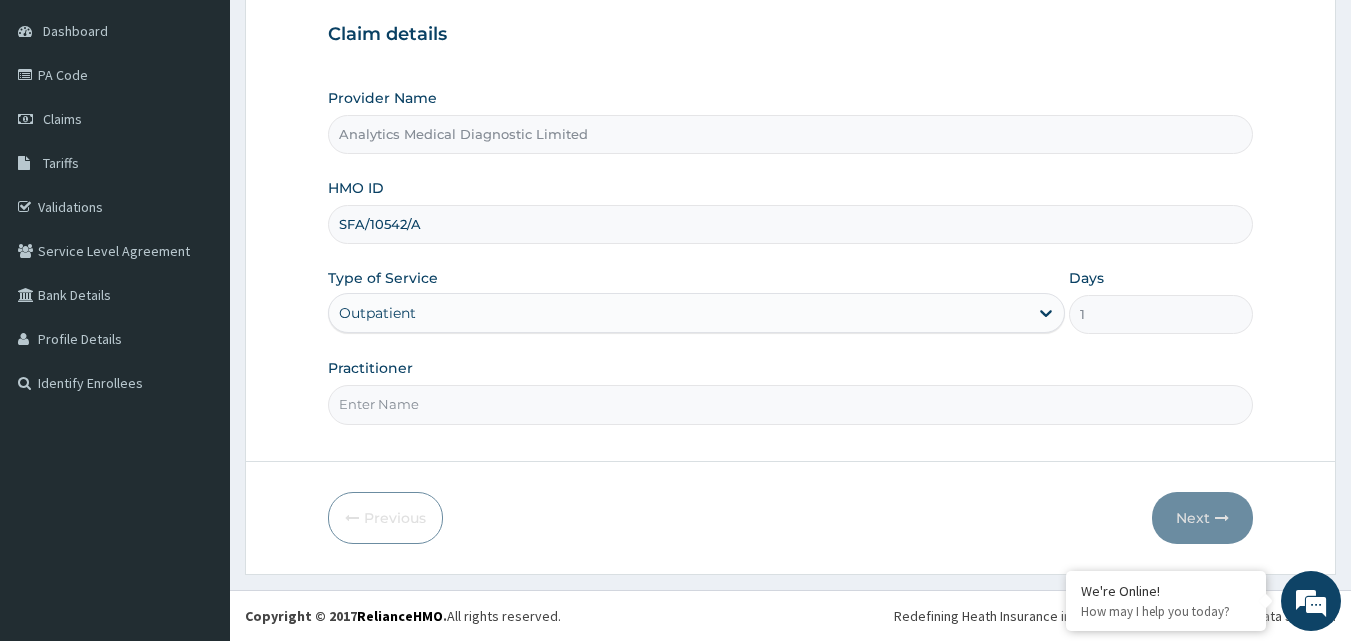 click on "Practitioner" at bounding box center (791, 404) 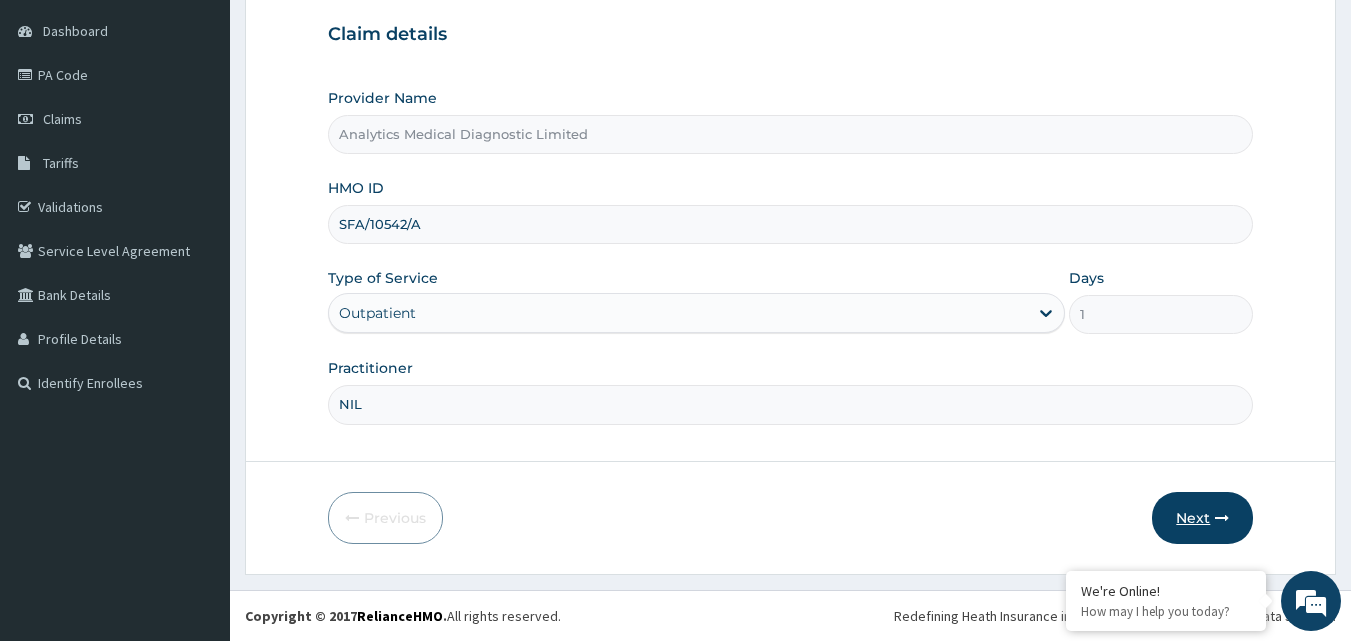 type on "NIL" 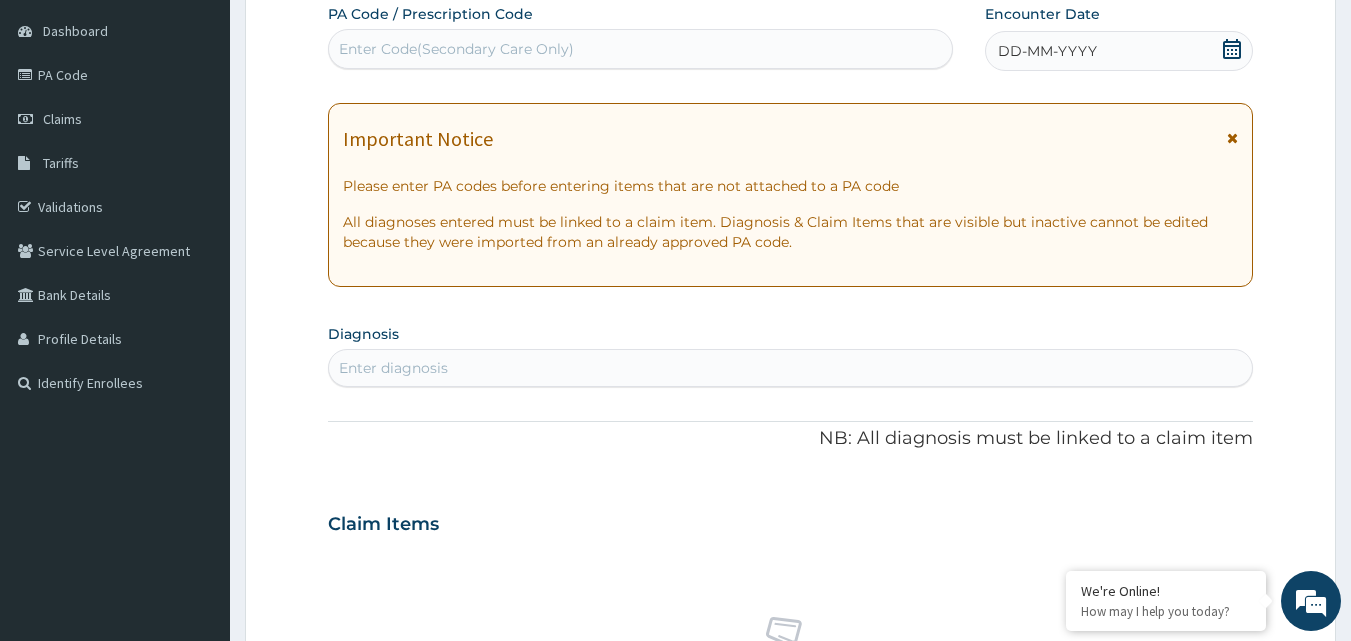 click on "Enter Code(Secondary Care Only)" at bounding box center (456, 49) 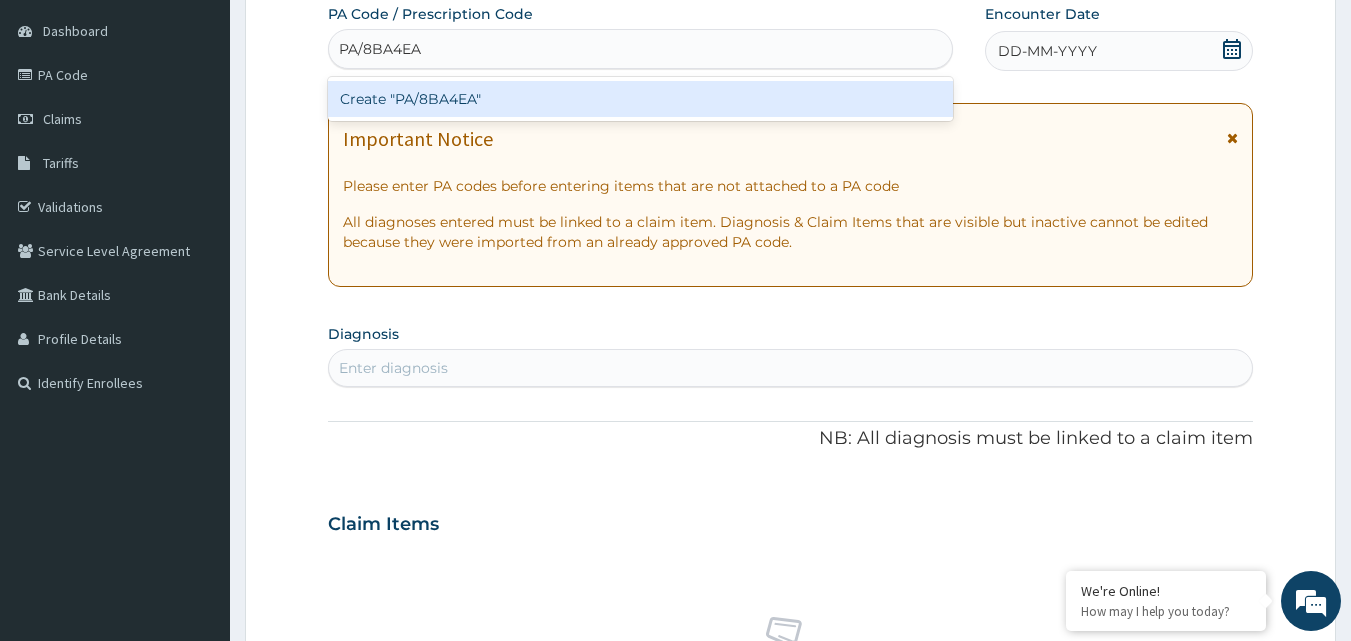 click on "Create "PA/8BA4EA"" at bounding box center (641, 99) 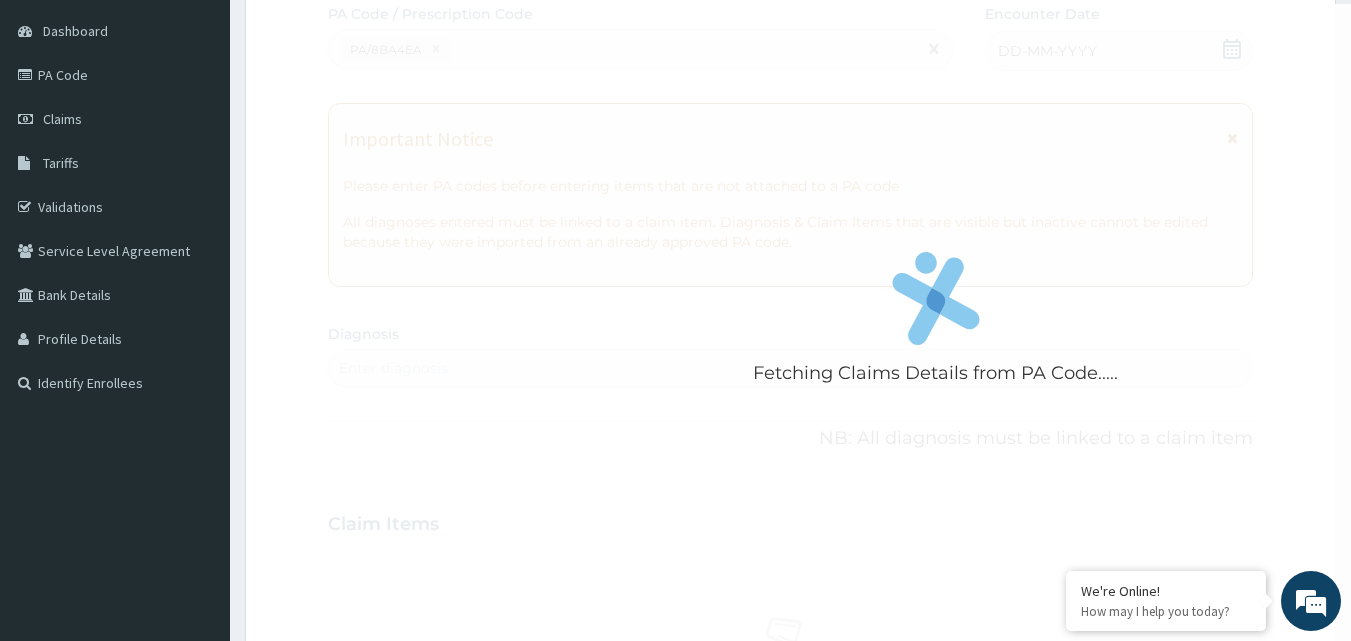 scroll, scrollTop: 216, scrollLeft: 0, axis: vertical 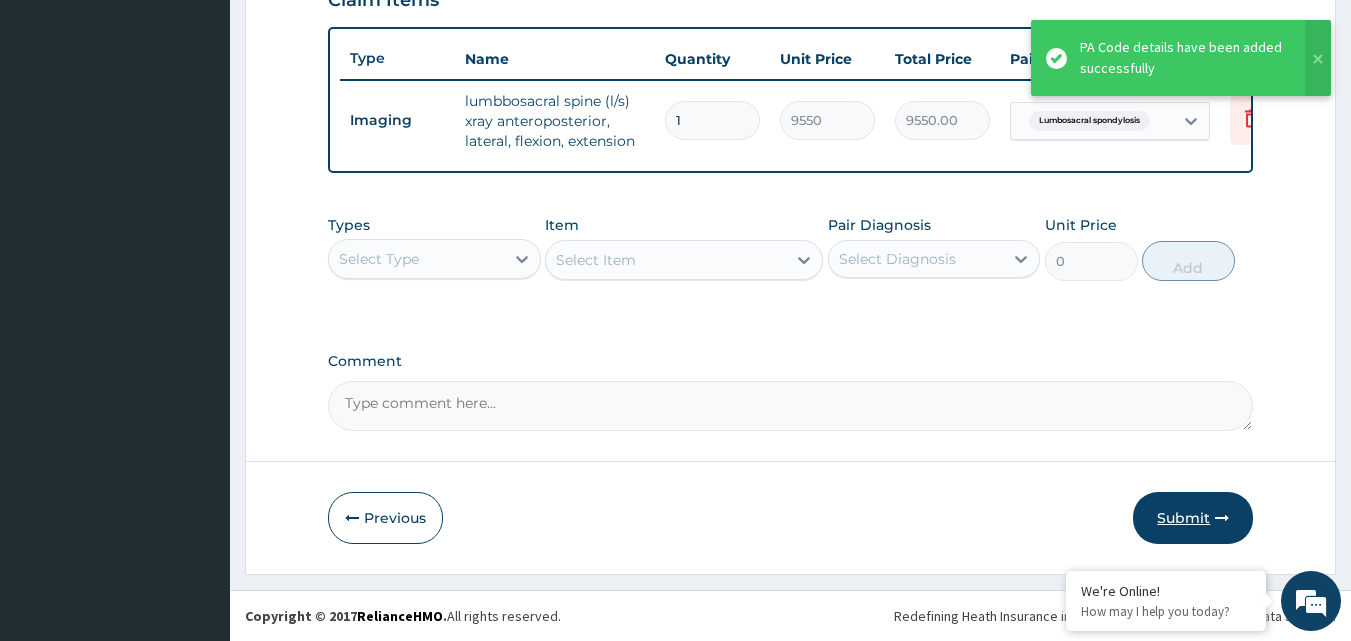 click on "Submit" at bounding box center [1193, 518] 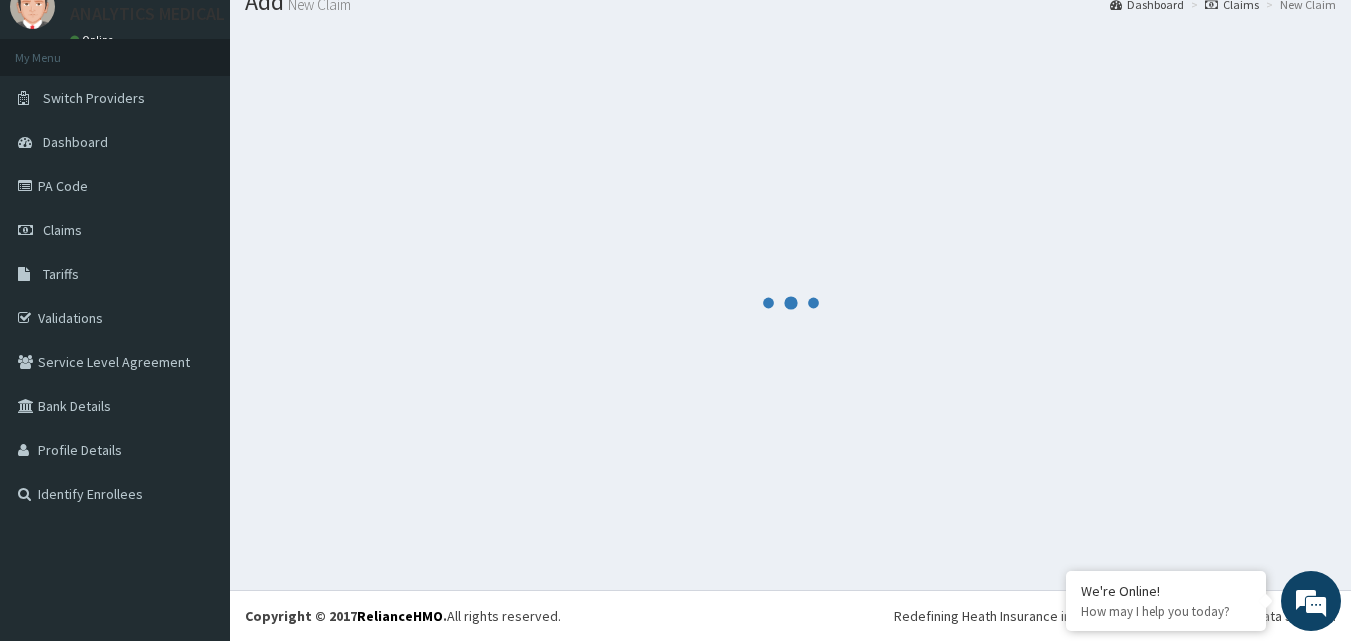 scroll, scrollTop: 732, scrollLeft: 0, axis: vertical 